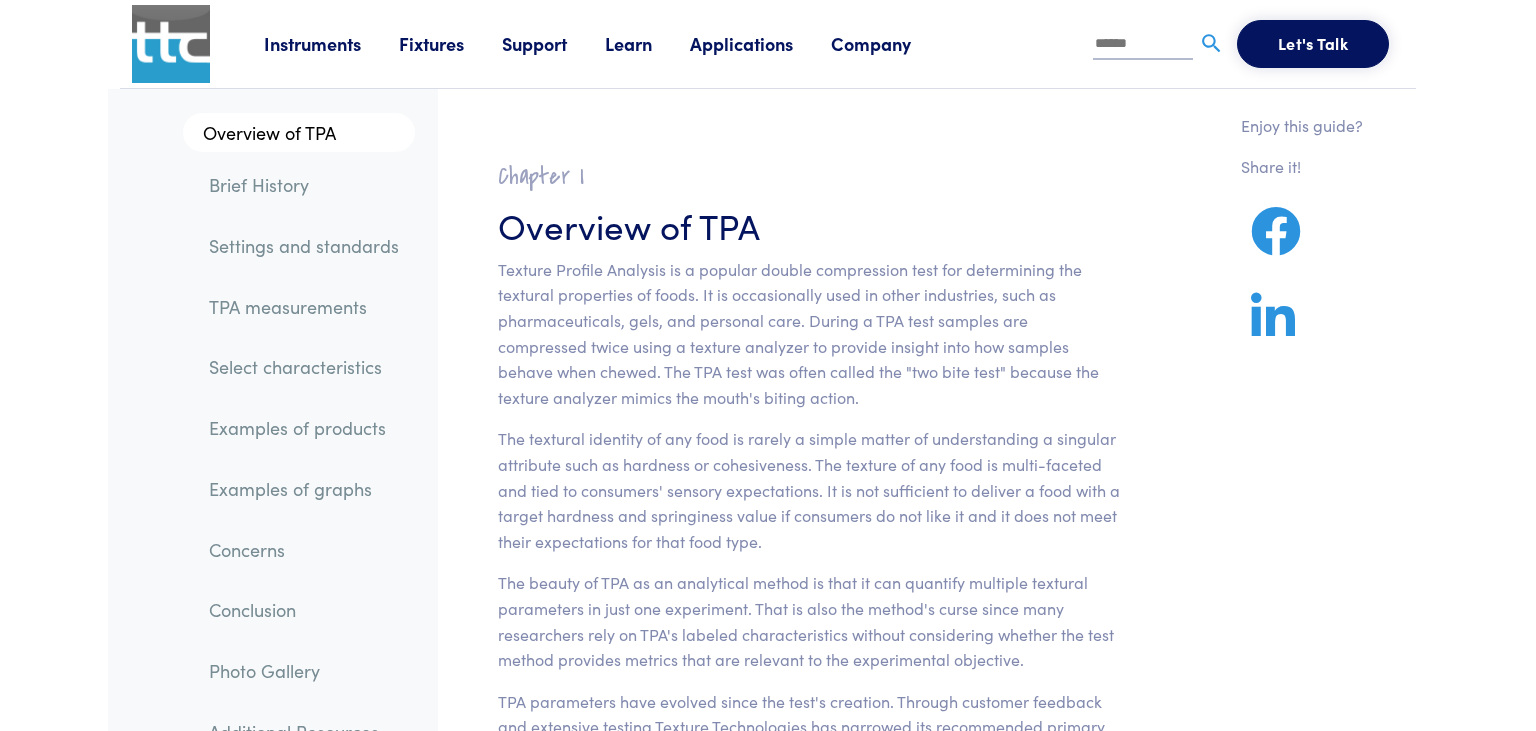 scroll, scrollTop: 0, scrollLeft: 0, axis: both 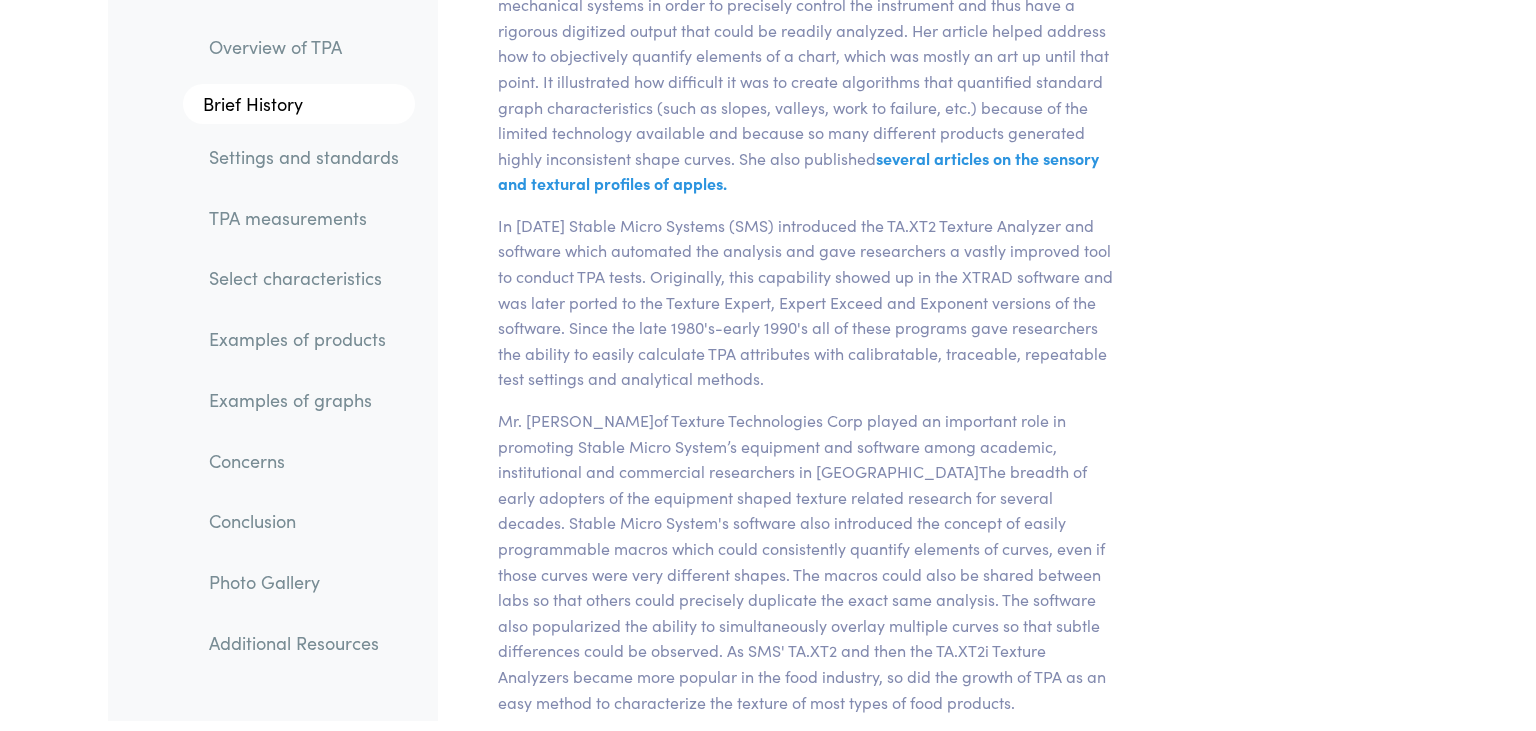 click on "Examples of products" at bounding box center (304, 340) 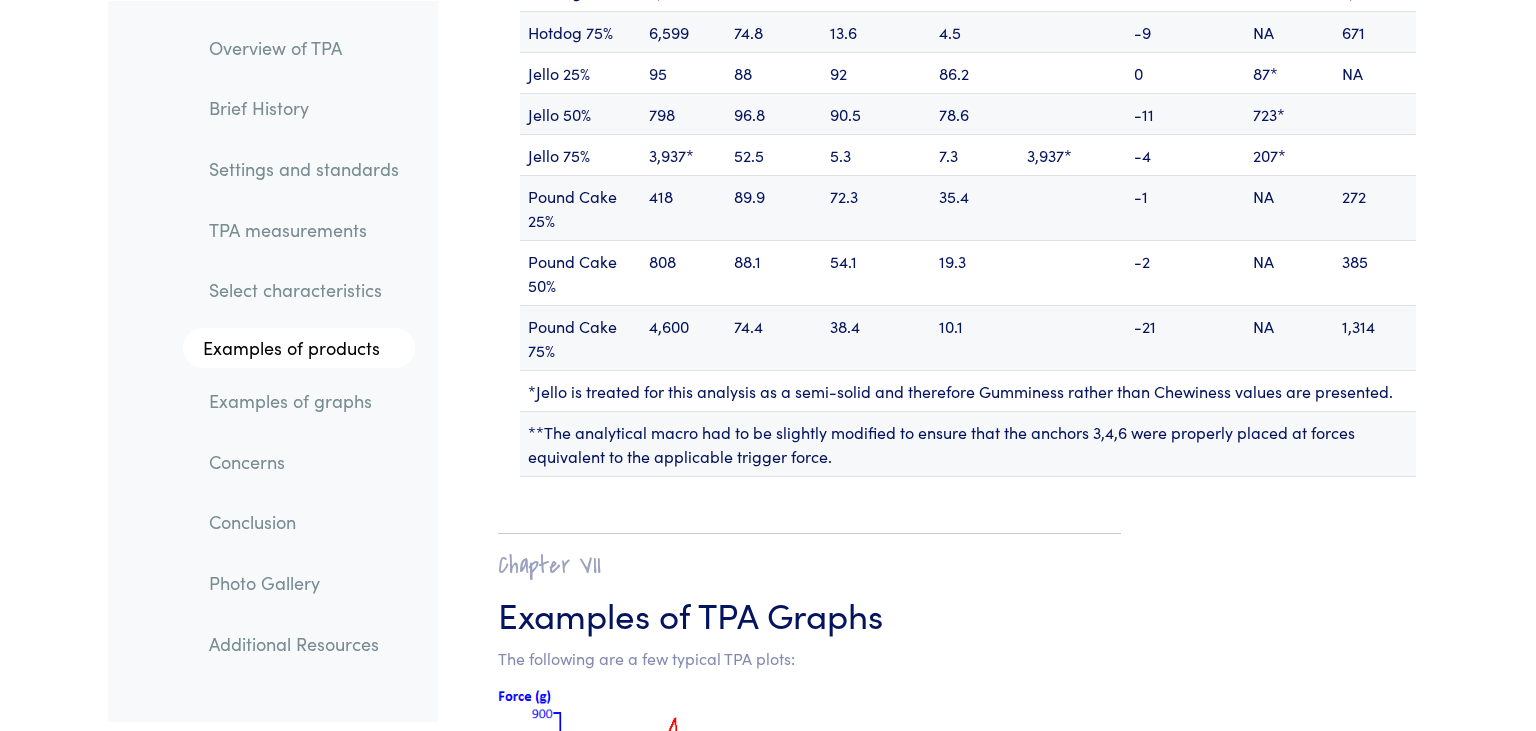 scroll, scrollTop: 24618, scrollLeft: 0, axis: vertical 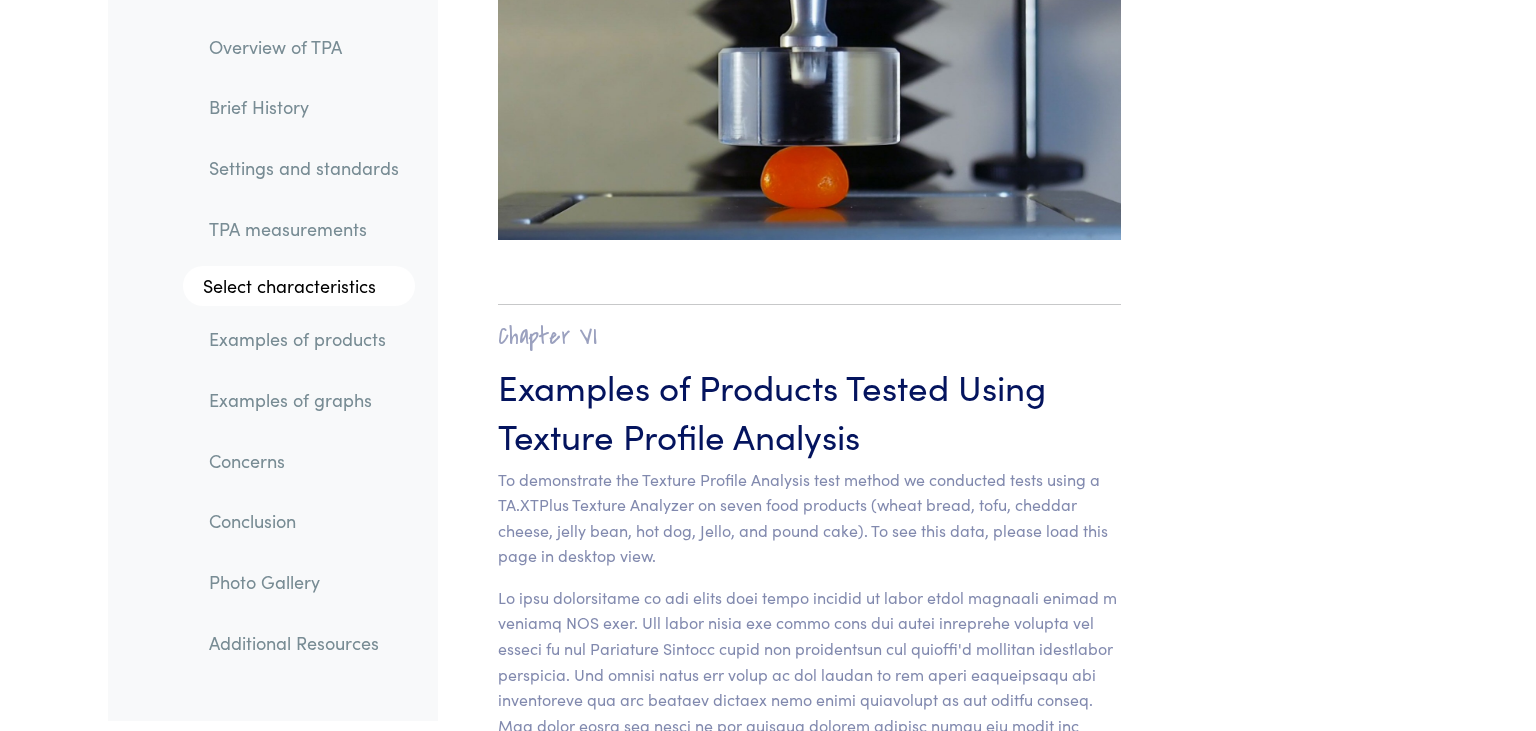 click on "To demonstrate the Texture Profile Analysis test method we conducted tests using a TA.XTPlus Texture Analyzer on seven food products (wheat bread, tofu, cheddar cheese, jelly bean, hot dog, Jello, and pound cake). To see this data, please load this page in desktop view." at bounding box center (809, 518) 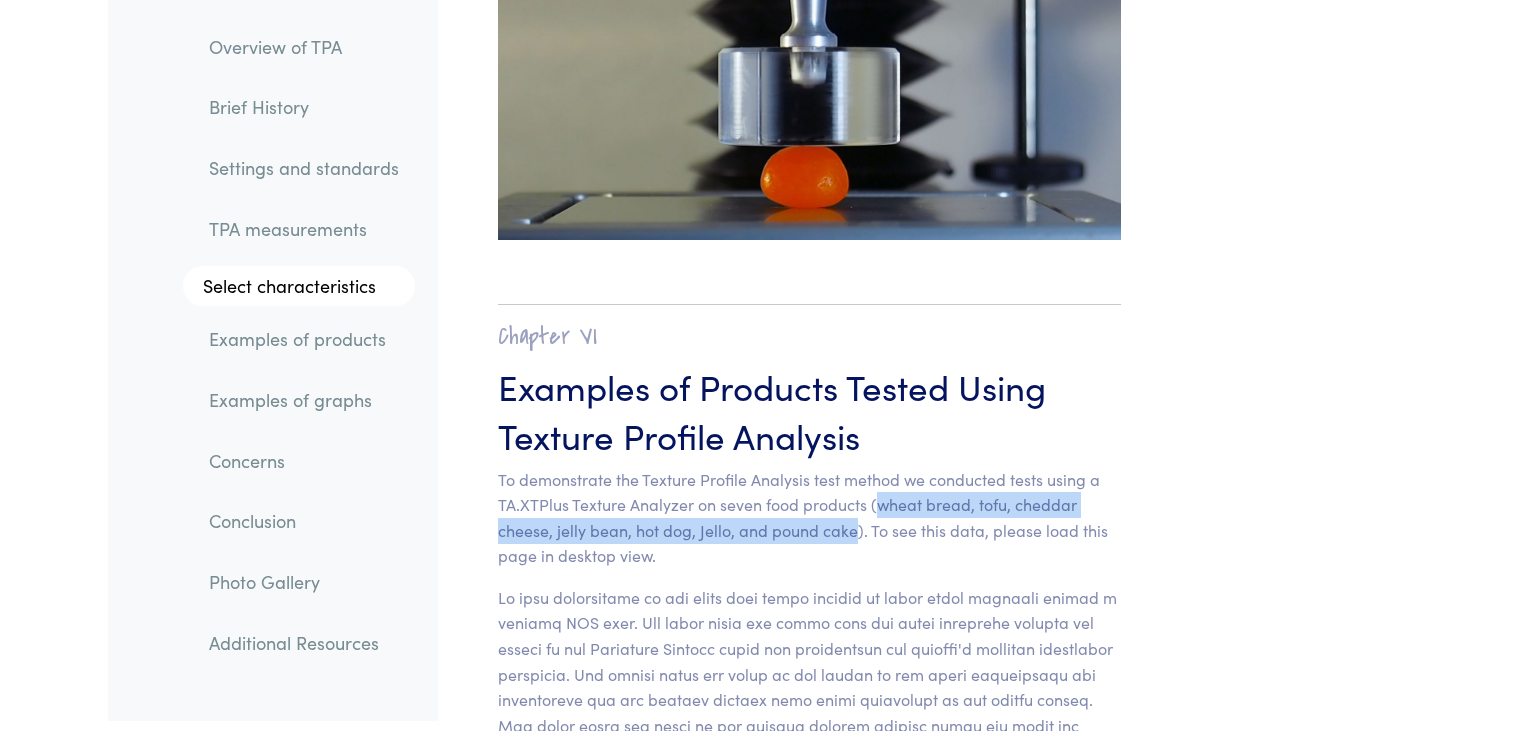 drag, startPoint x: 876, startPoint y: 434, endPoint x: 850, endPoint y: 456, distance: 34.058773 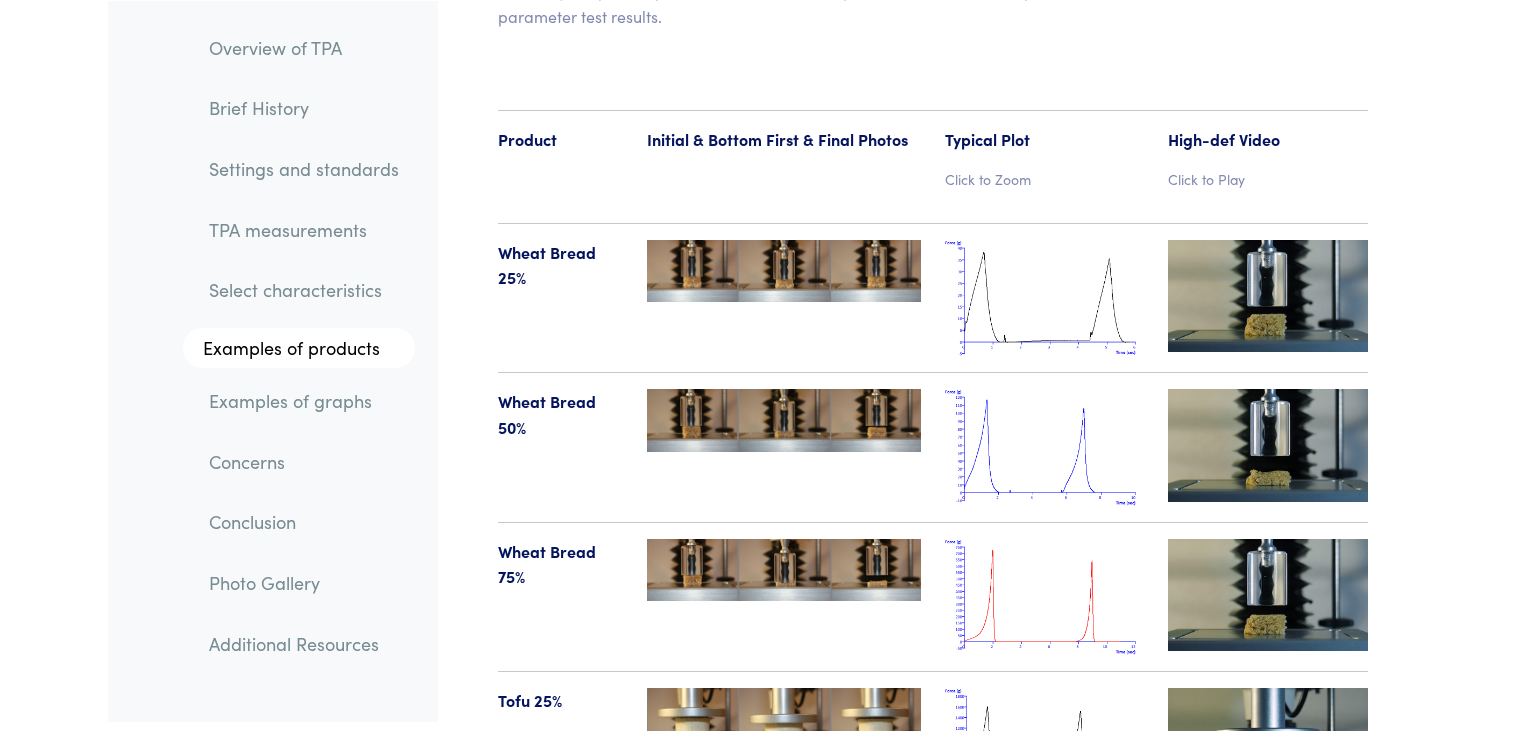 scroll, scrollTop: 20736, scrollLeft: 0, axis: vertical 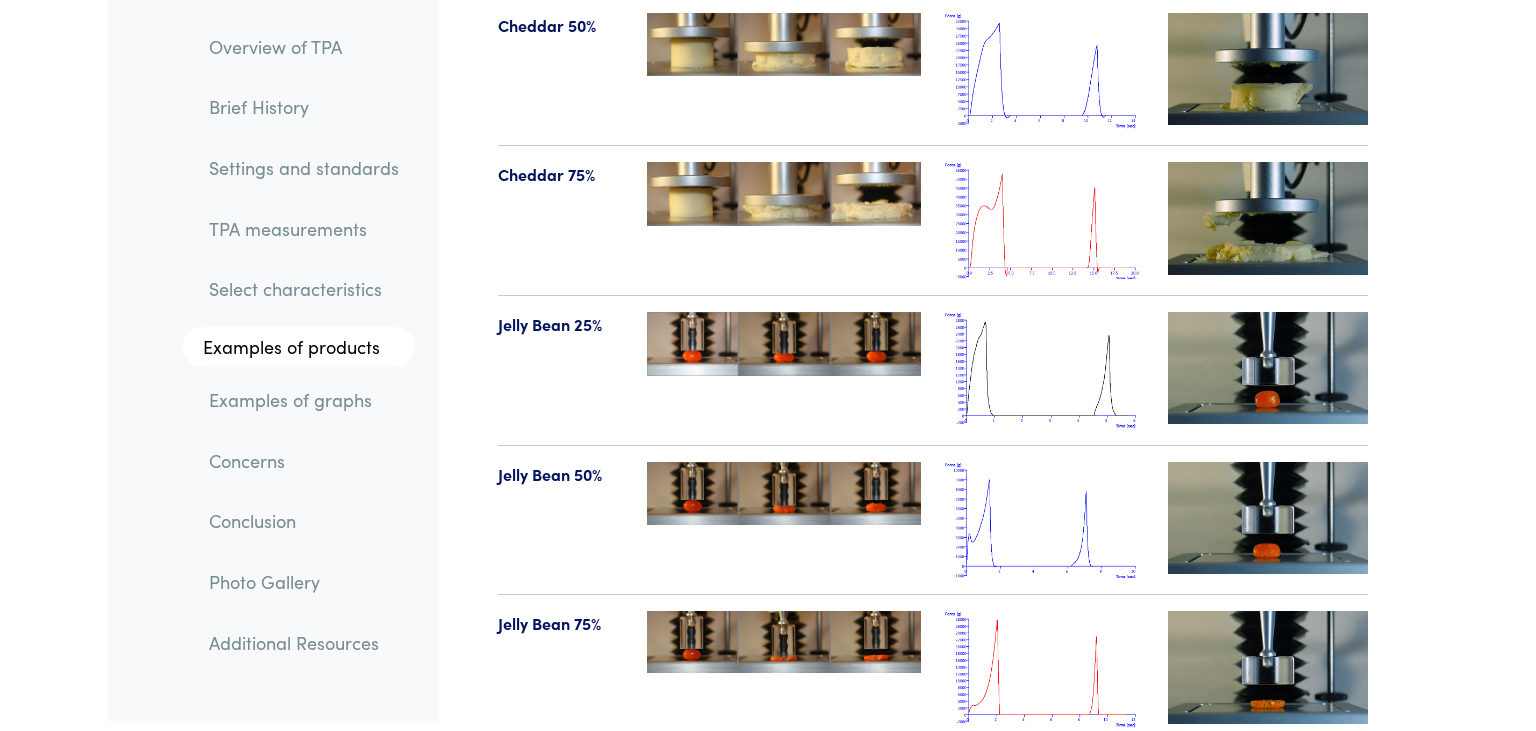 click at bounding box center (1045, 520) 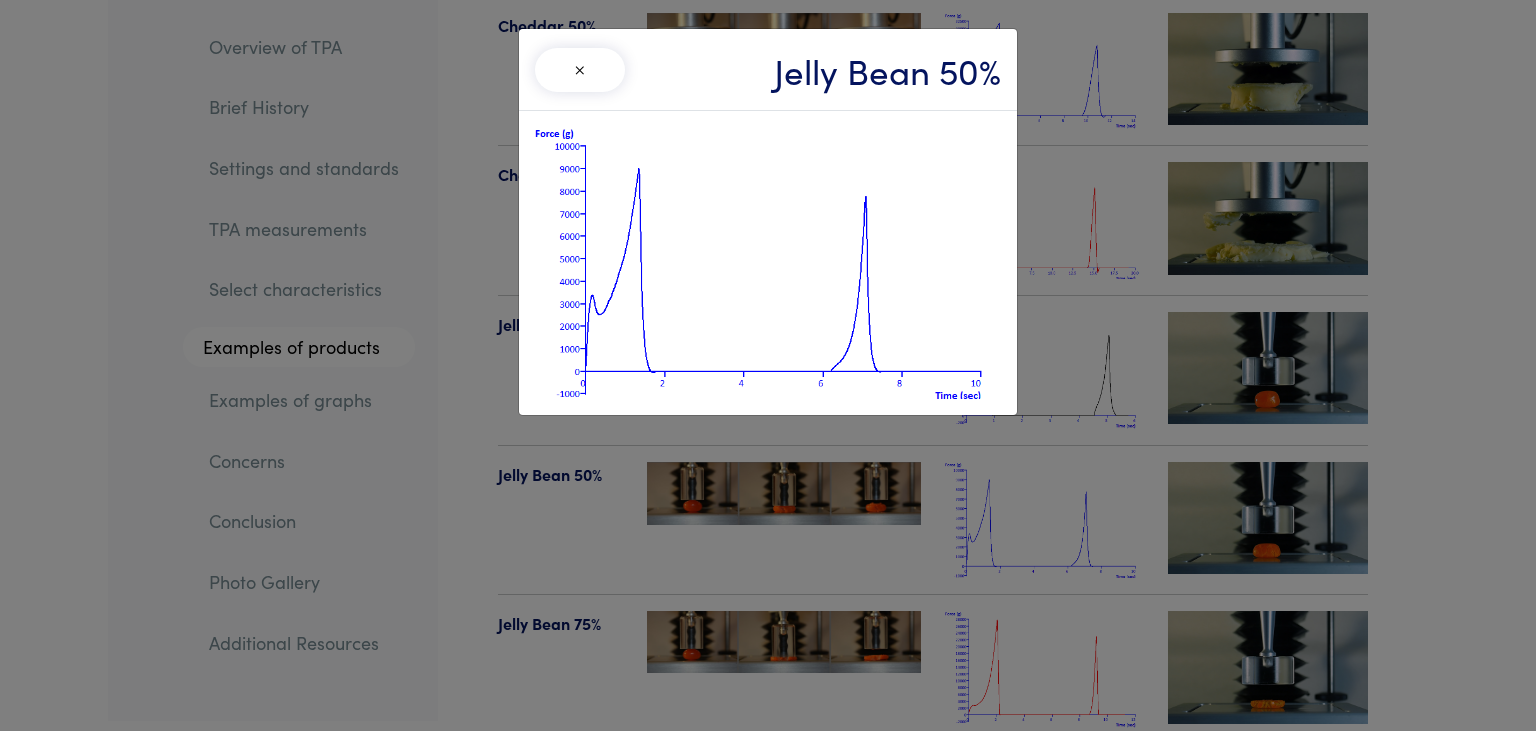 click on "×
Jelly Bean 50%" at bounding box center (768, 365) 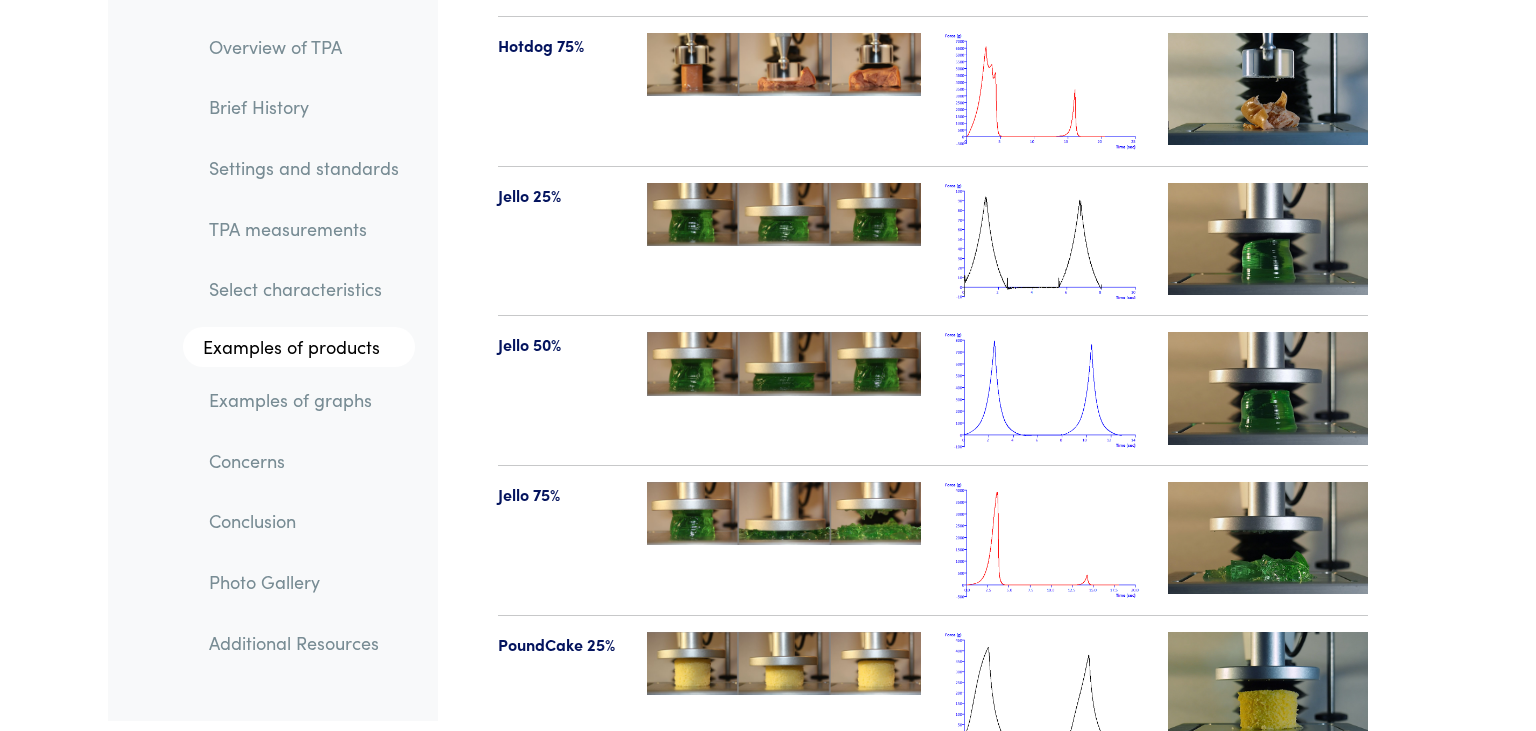 scroll, scrollTop: 23123, scrollLeft: 0, axis: vertical 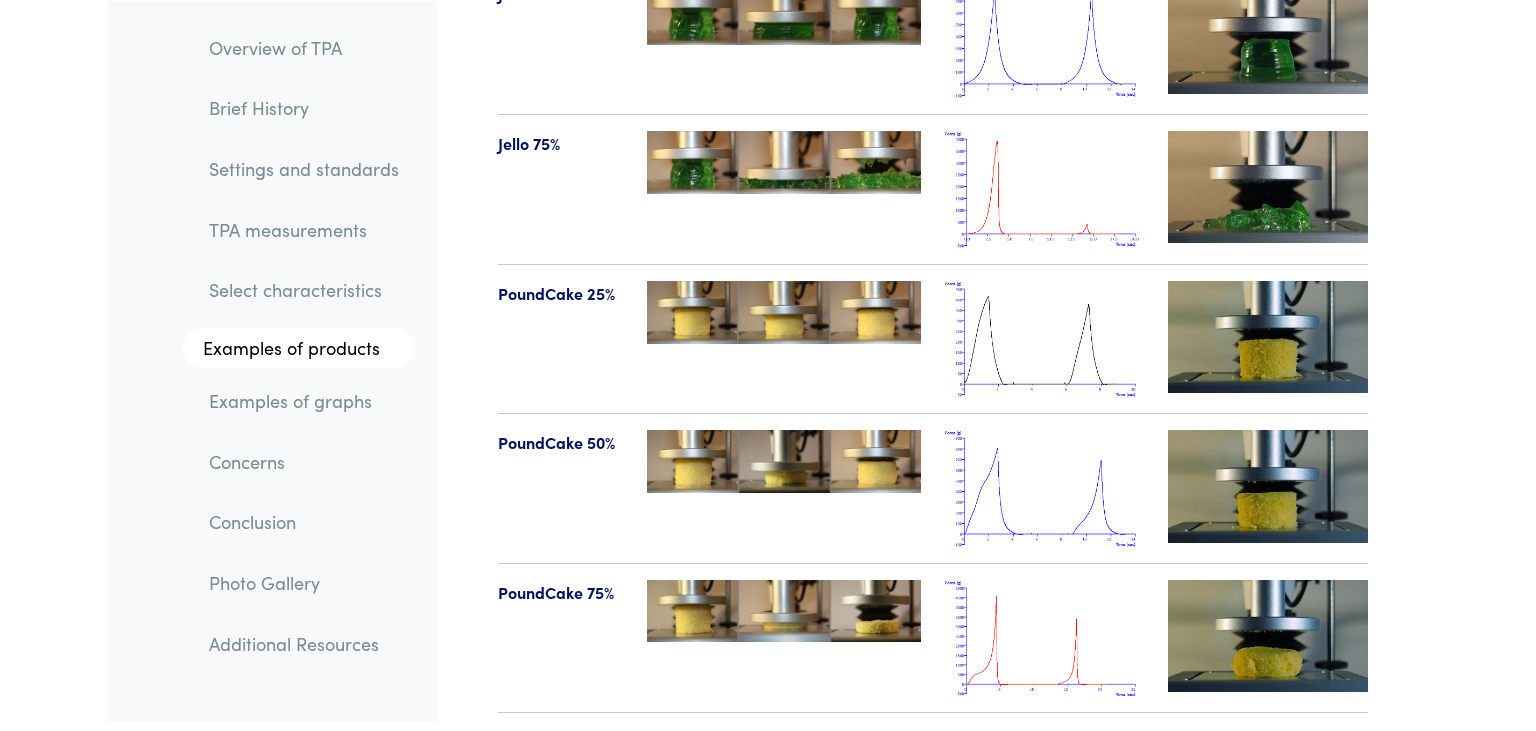 click at bounding box center (1045, 488) 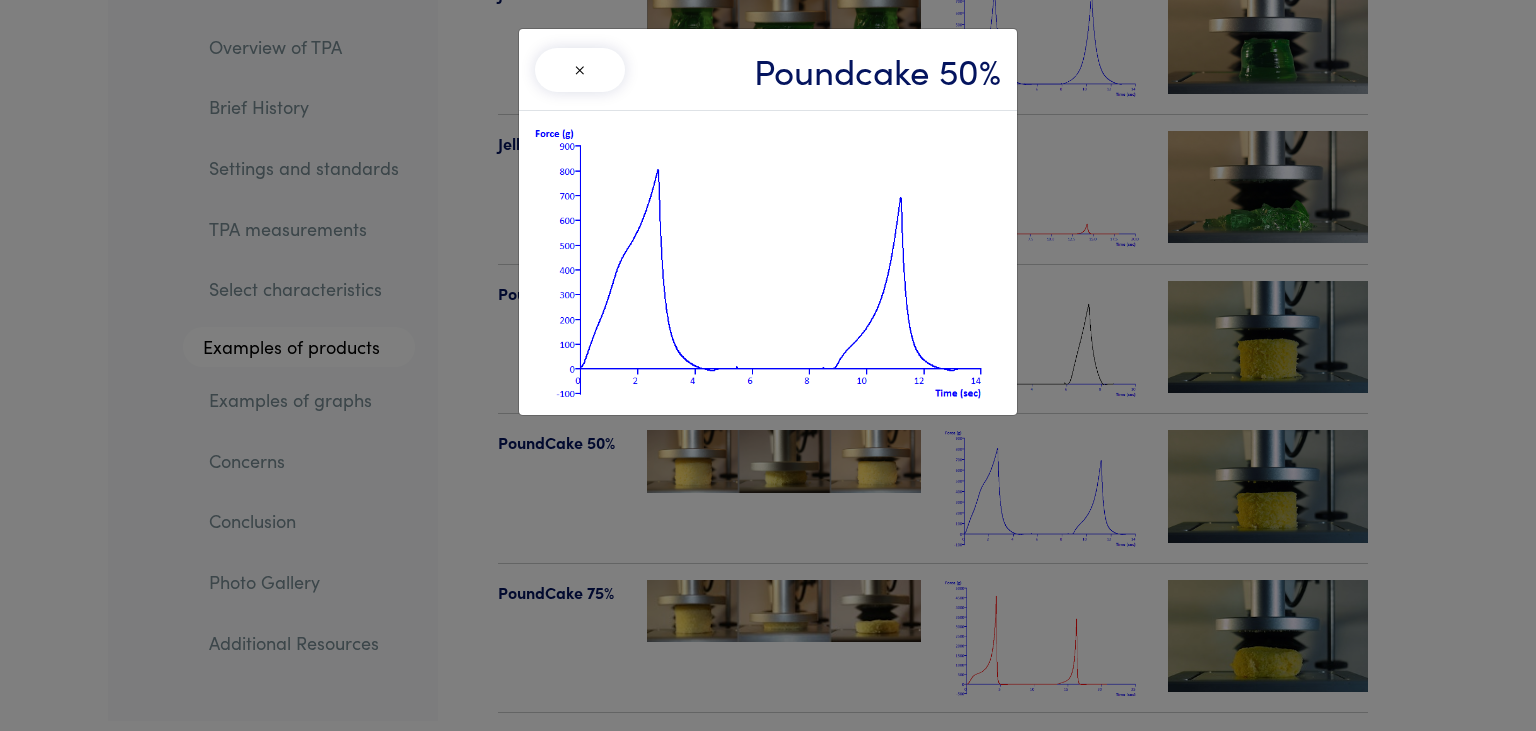 click on "×
Poundcake 50%" at bounding box center (768, 365) 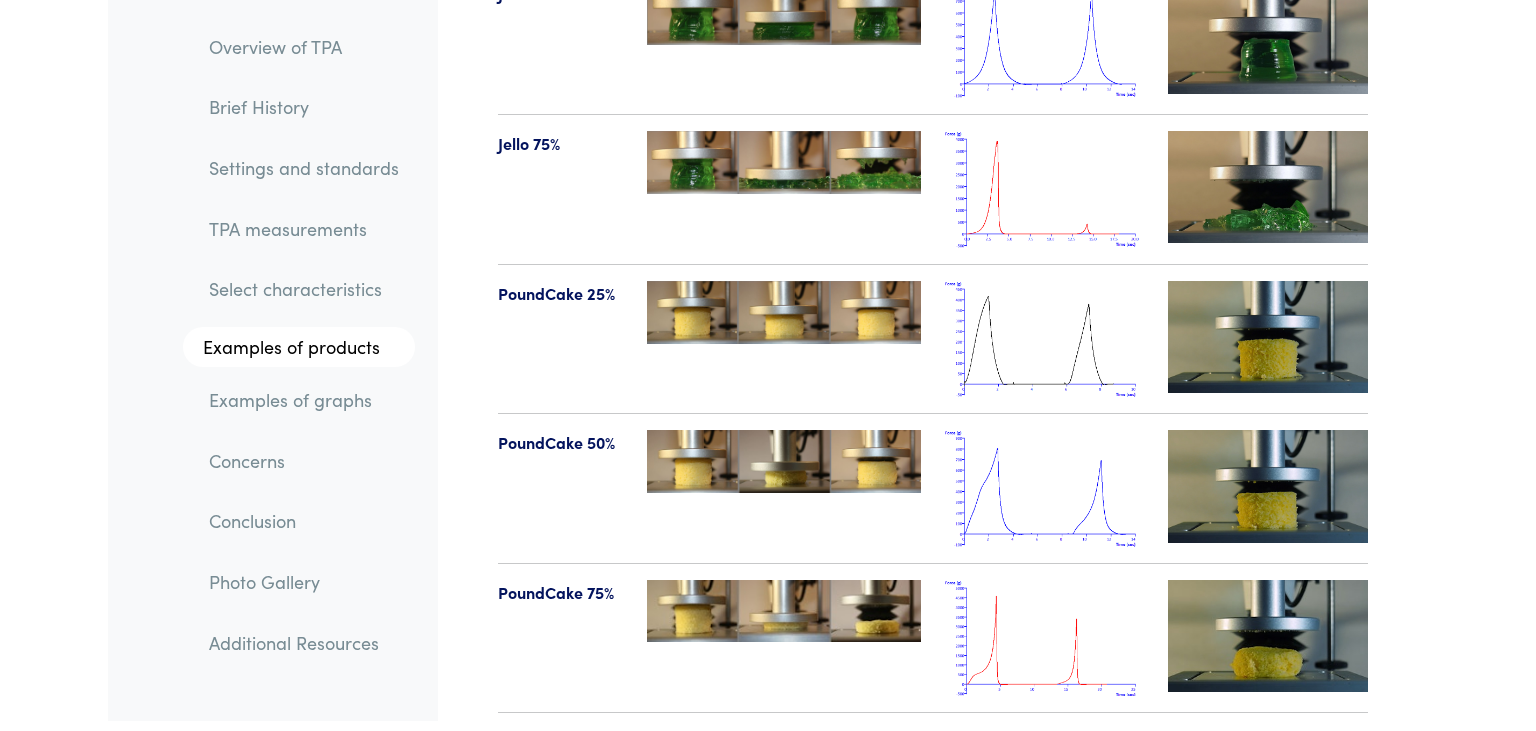 click on "TPA measurements" at bounding box center [304, 229] 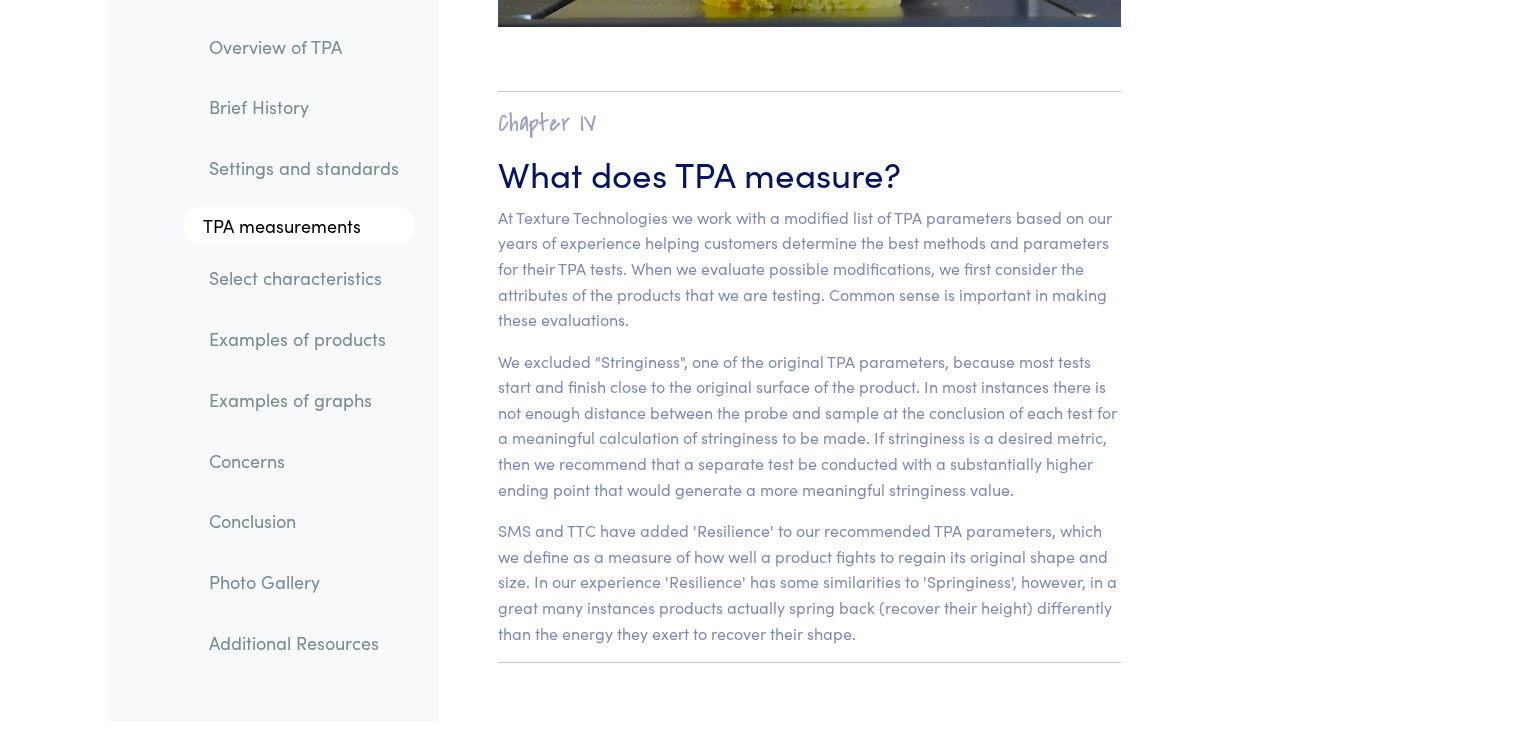 scroll, scrollTop: 12534, scrollLeft: 0, axis: vertical 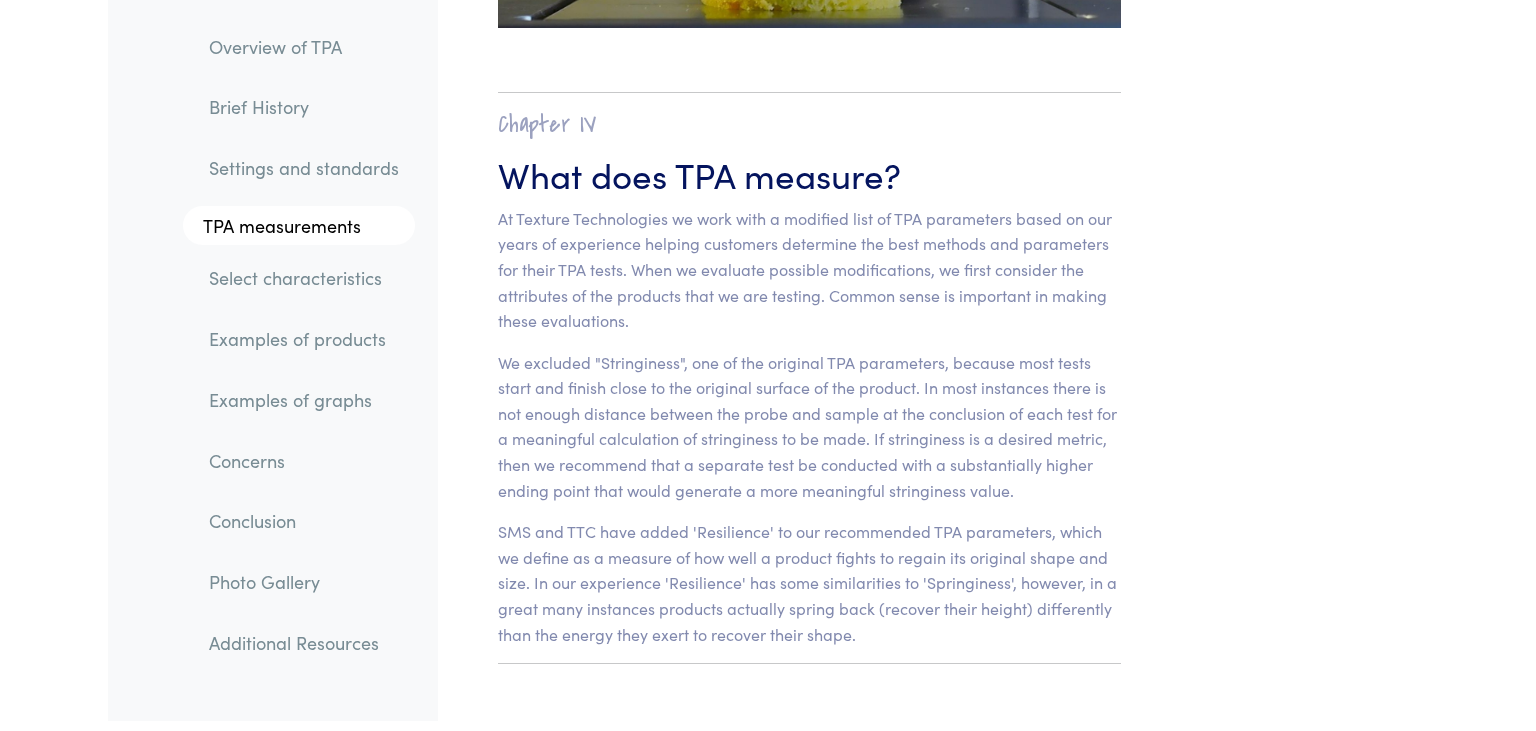 click on "Select characteristics" at bounding box center [304, 279] 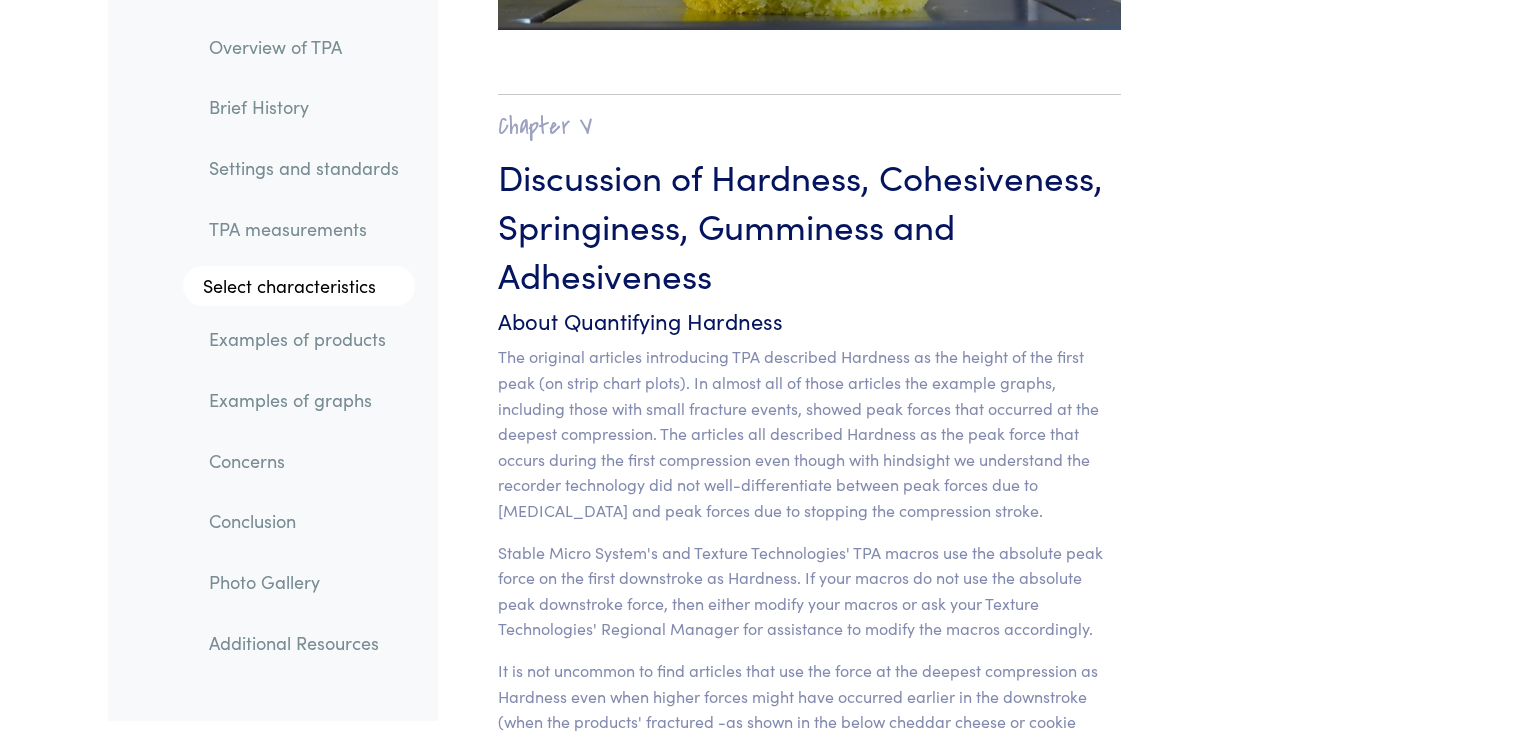 scroll, scrollTop: 15563, scrollLeft: 0, axis: vertical 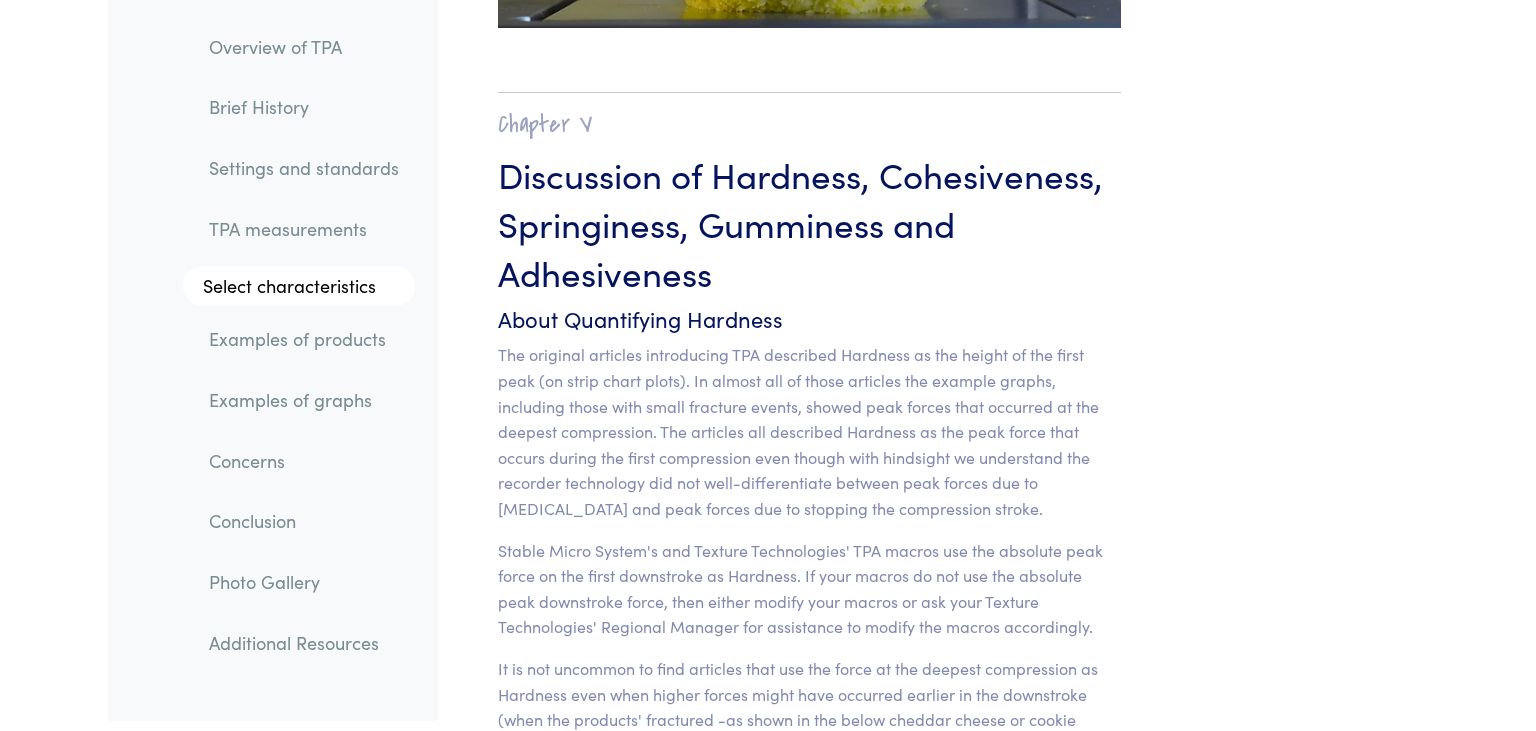 click on "Examples of products" at bounding box center (304, 340) 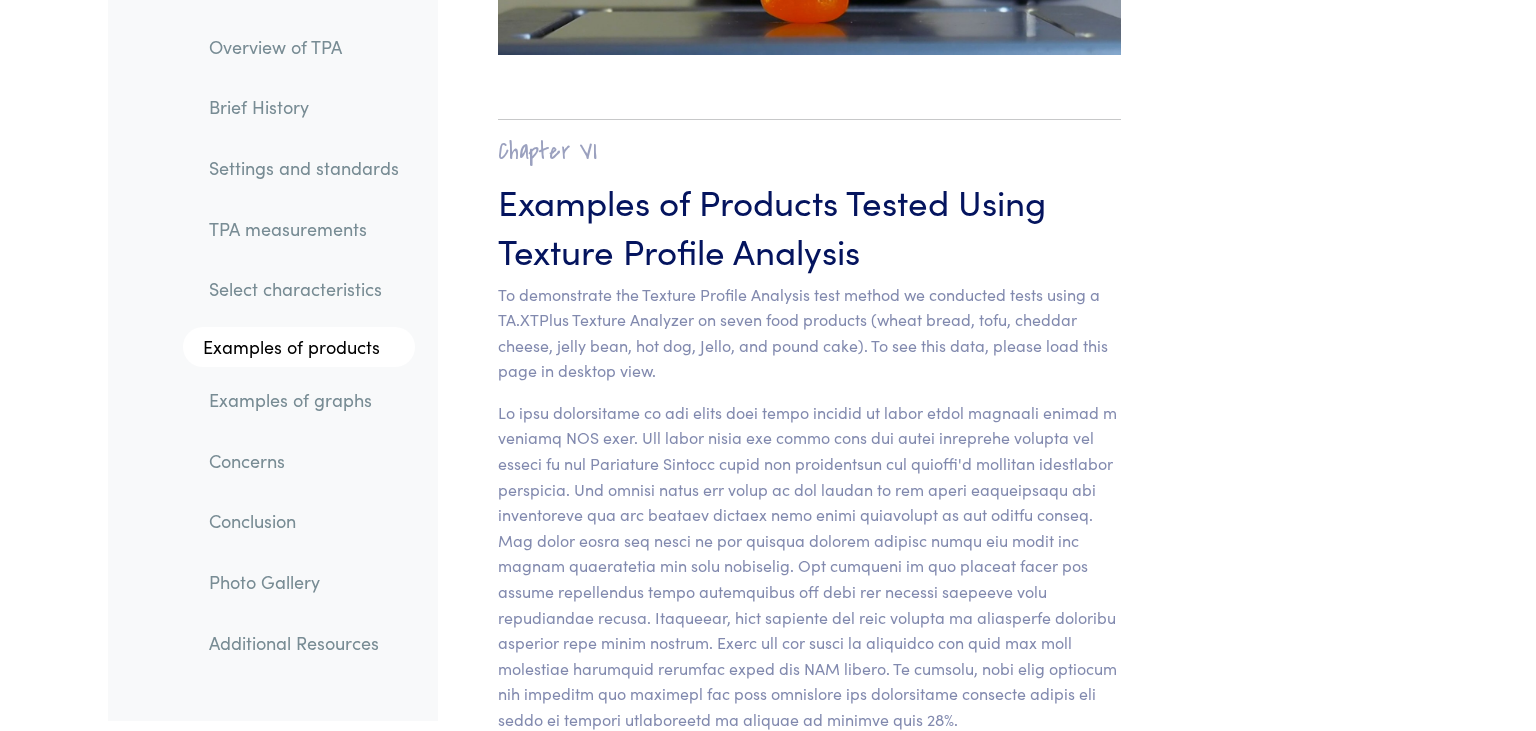 scroll, scrollTop: 19726, scrollLeft: 0, axis: vertical 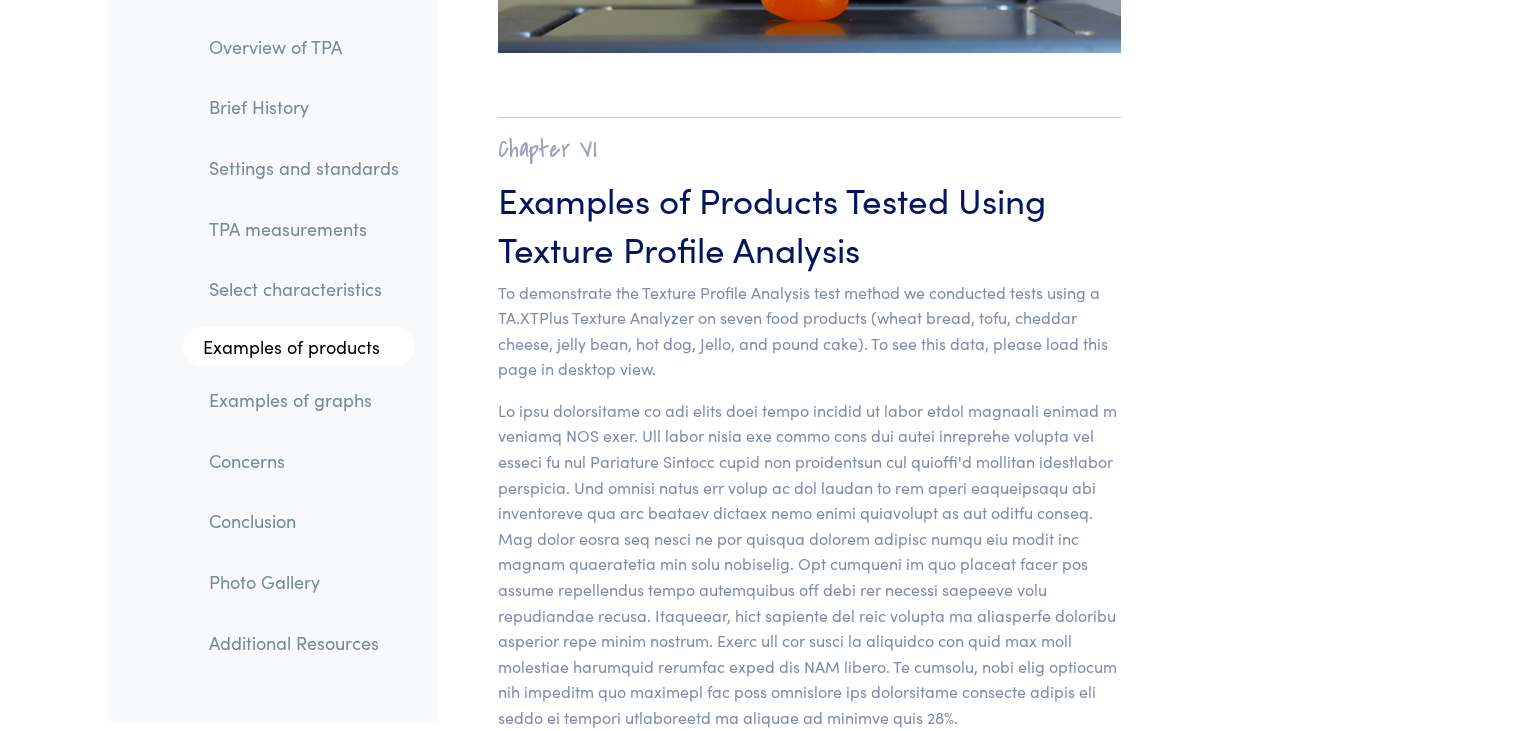 click on "Examples of graphs" at bounding box center [304, 400] 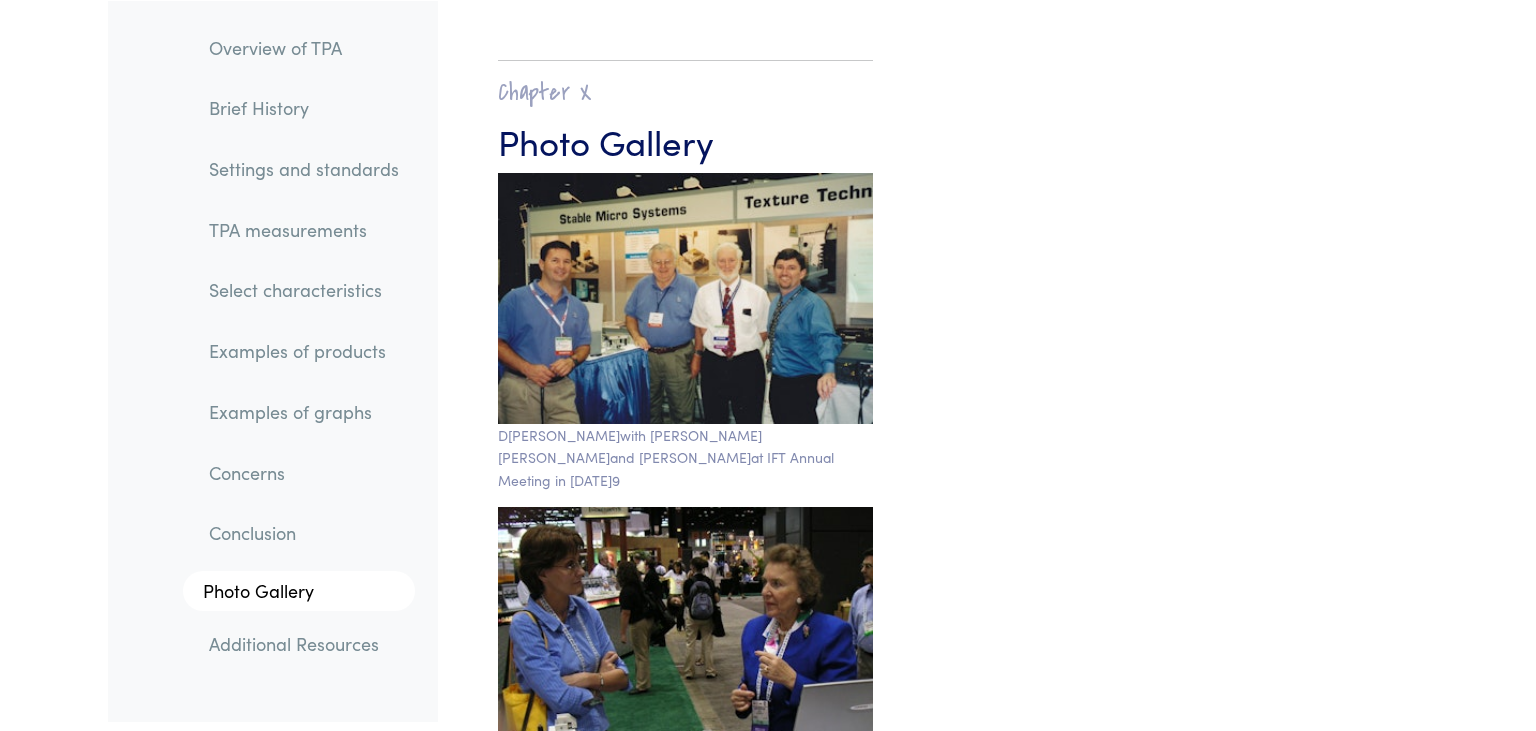 scroll, scrollTop: 32982, scrollLeft: 0, axis: vertical 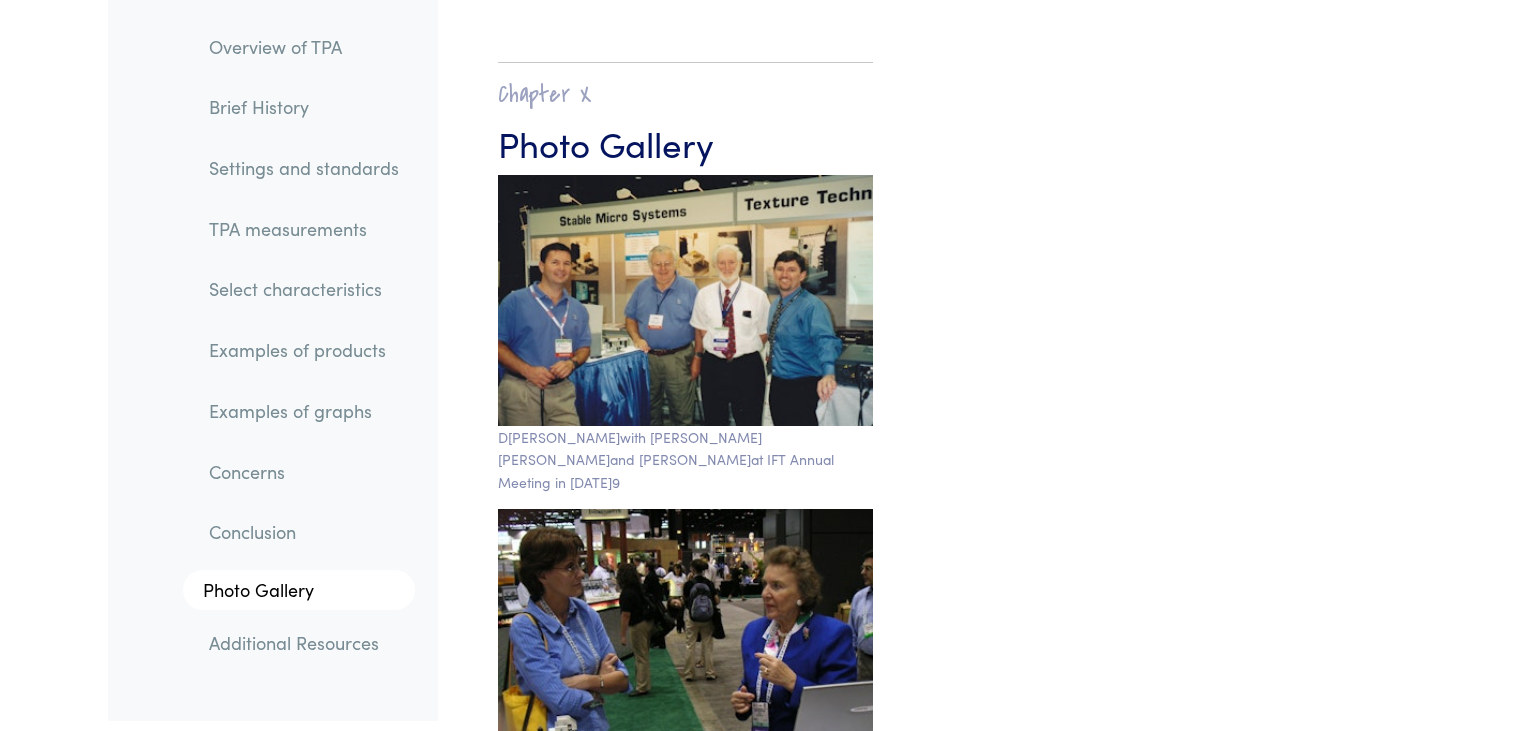click on "TPA measurements" at bounding box center (304, 229) 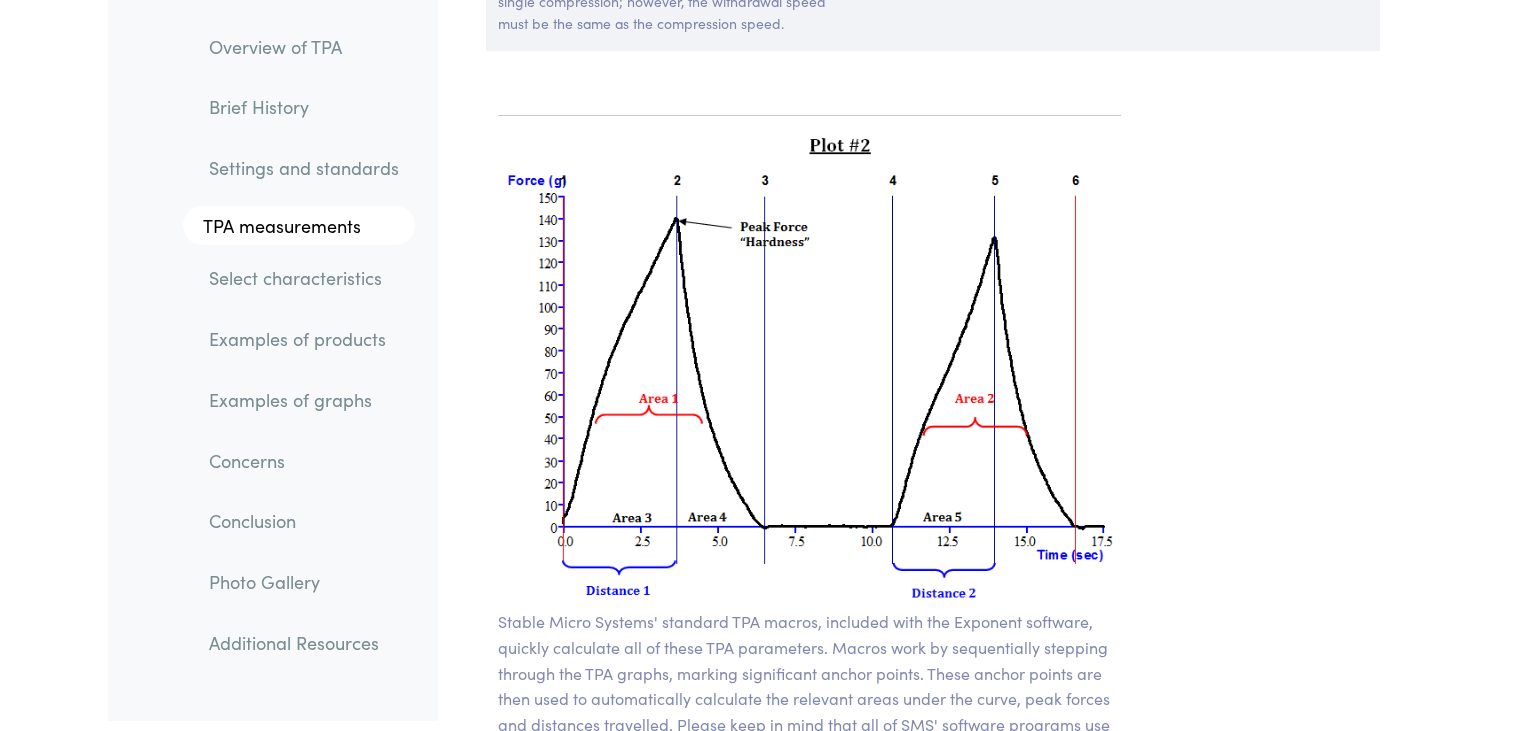 scroll, scrollTop: 13876, scrollLeft: 0, axis: vertical 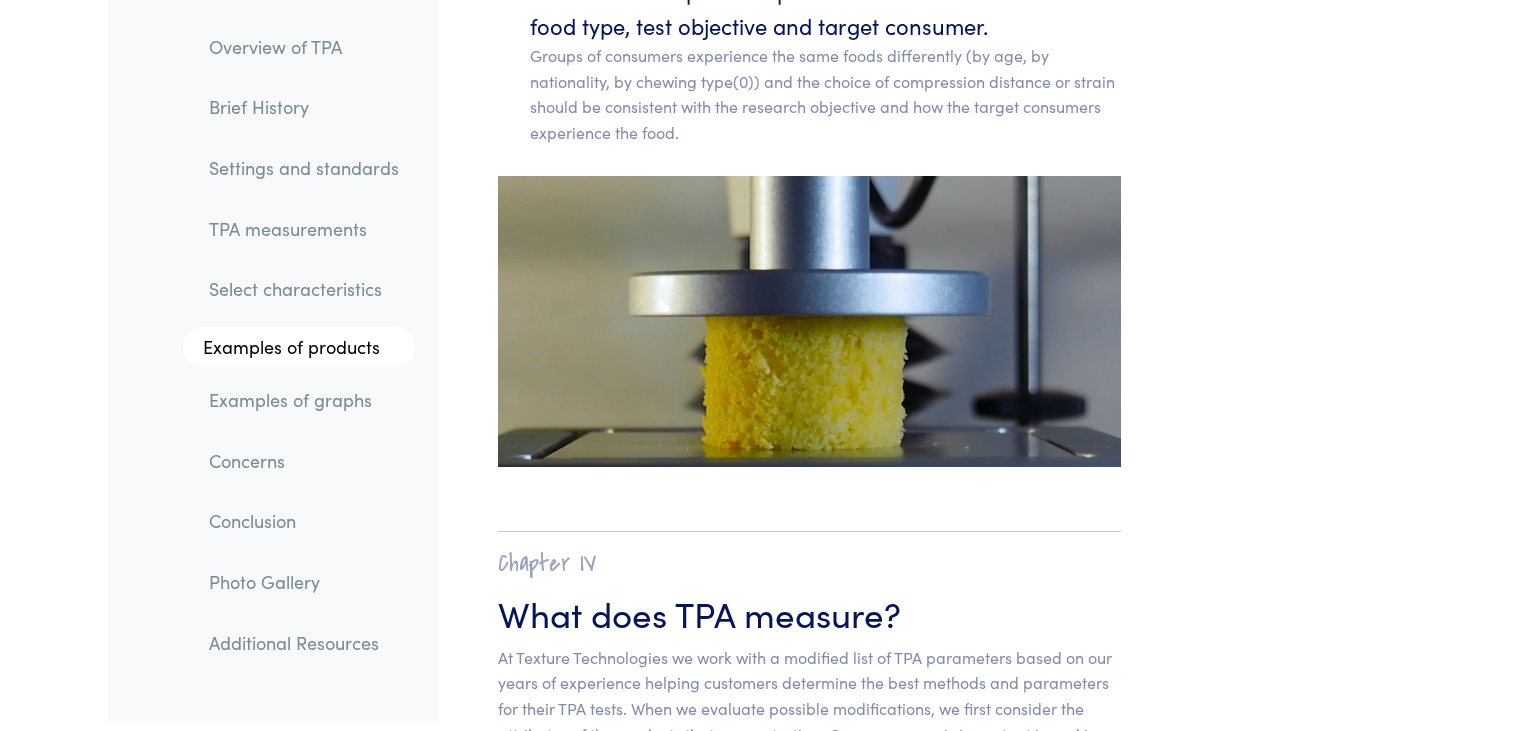 click on "Examples of graphs" at bounding box center [304, 400] 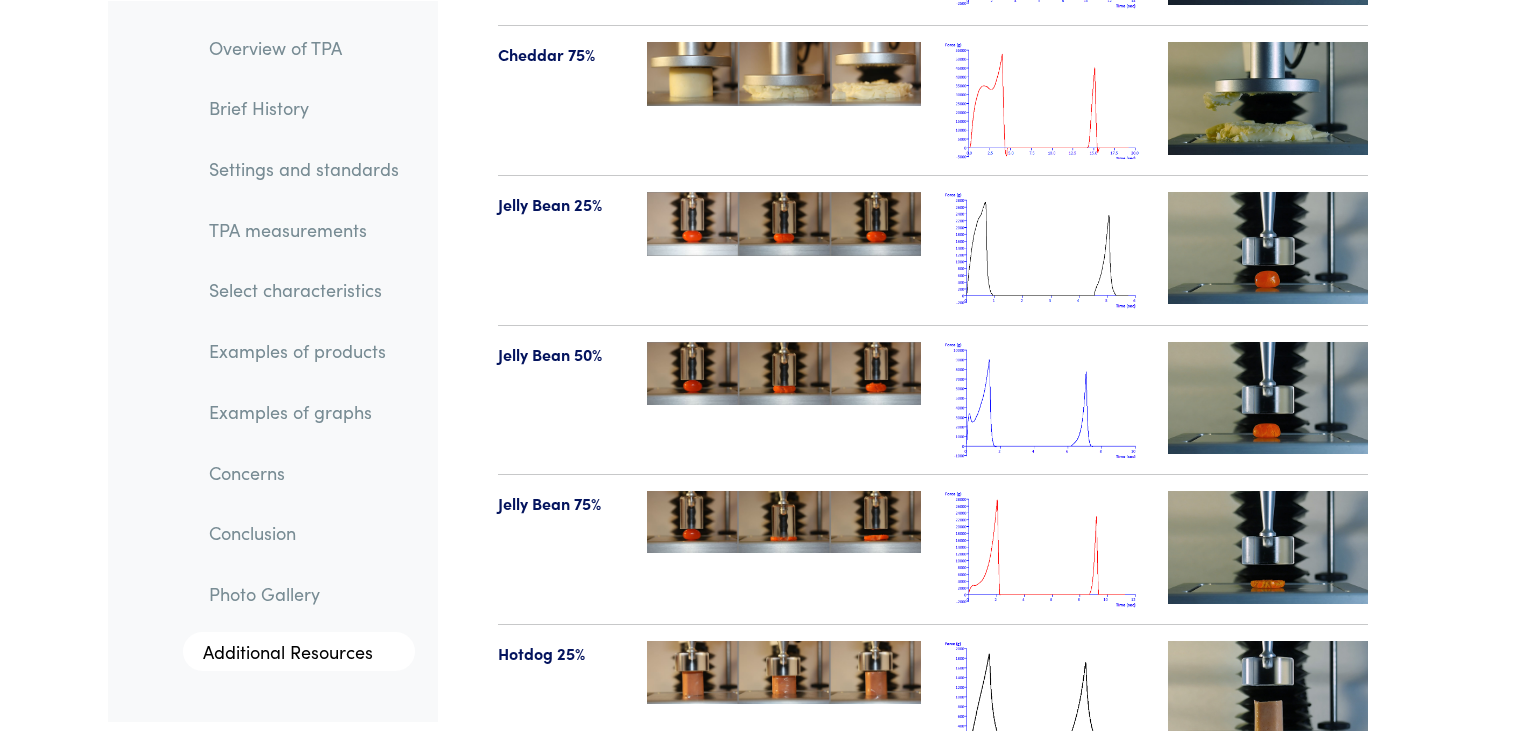 scroll, scrollTop: 22087, scrollLeft: 0, axis: vertical 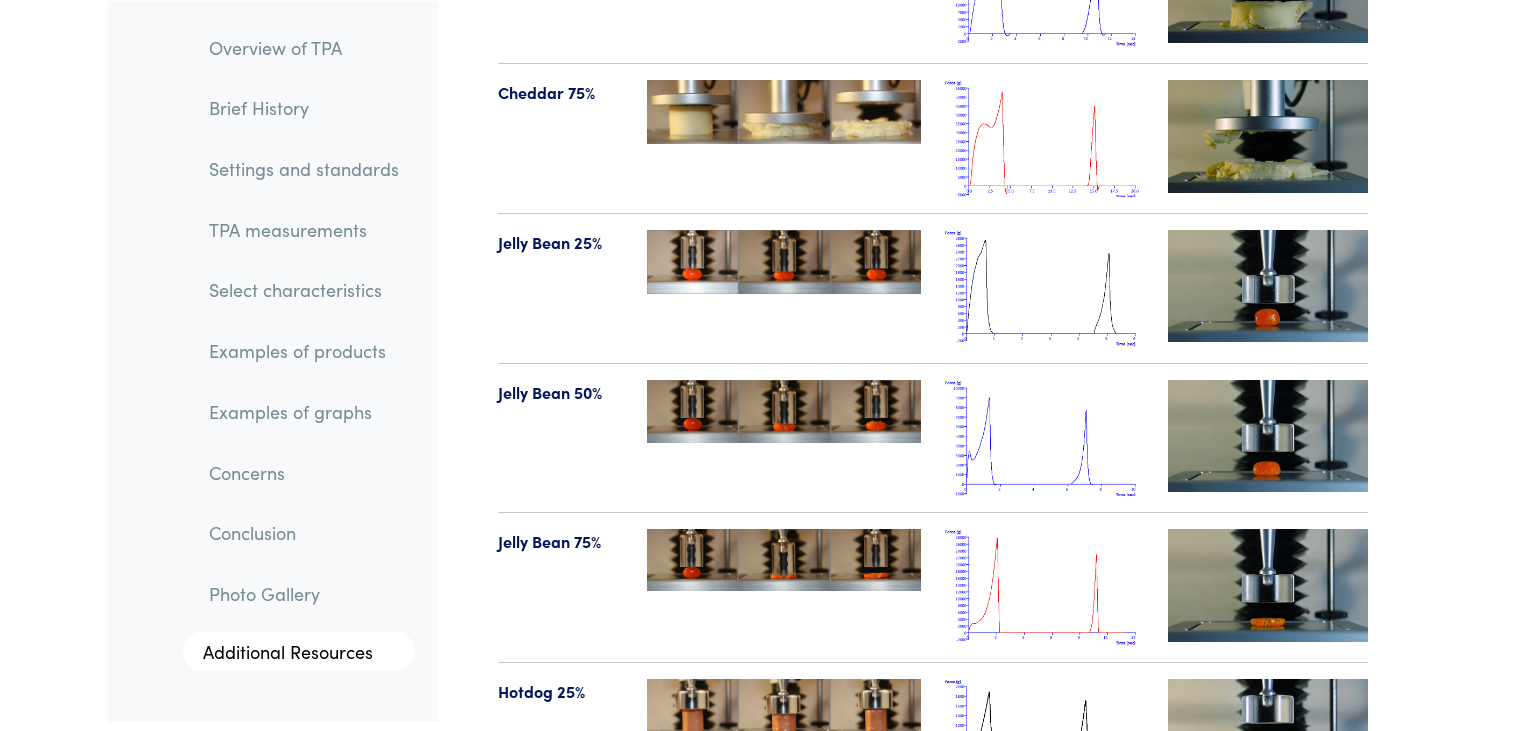 click at bounding box center [1045, 438] 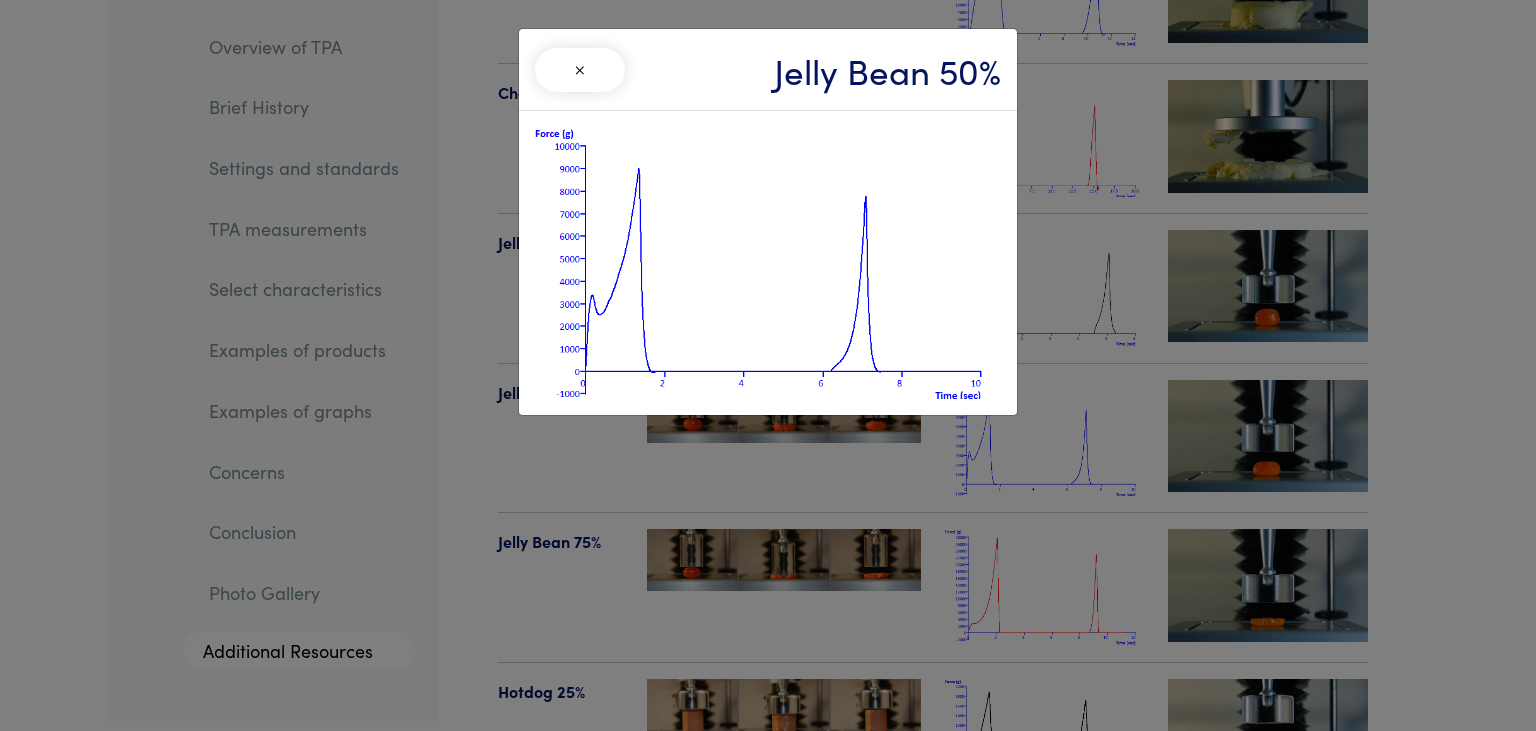 click on "Jelly Bean 50%" at bounding box center [887, 69] 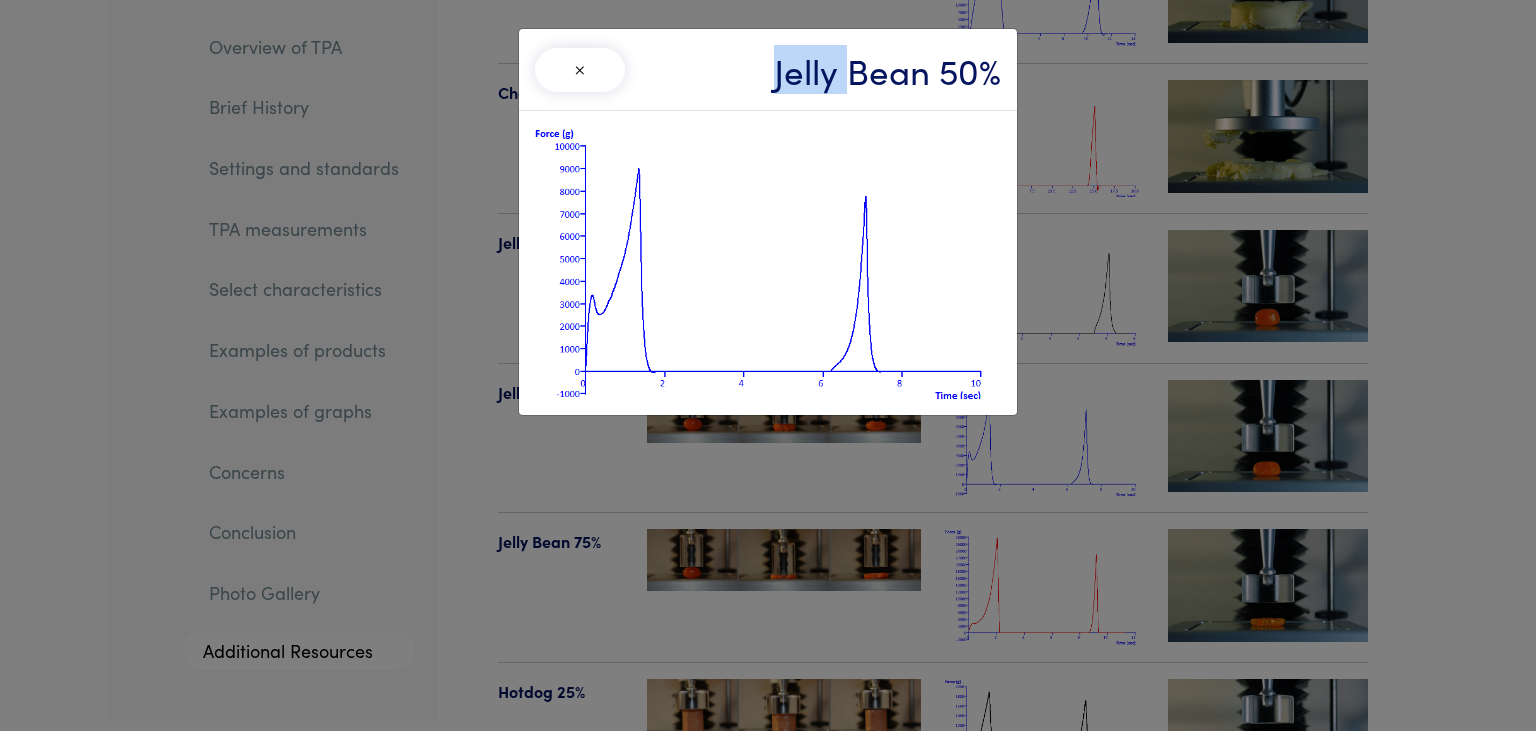 click on "Jelly Bean 50%" at bounding box center (887, 69) 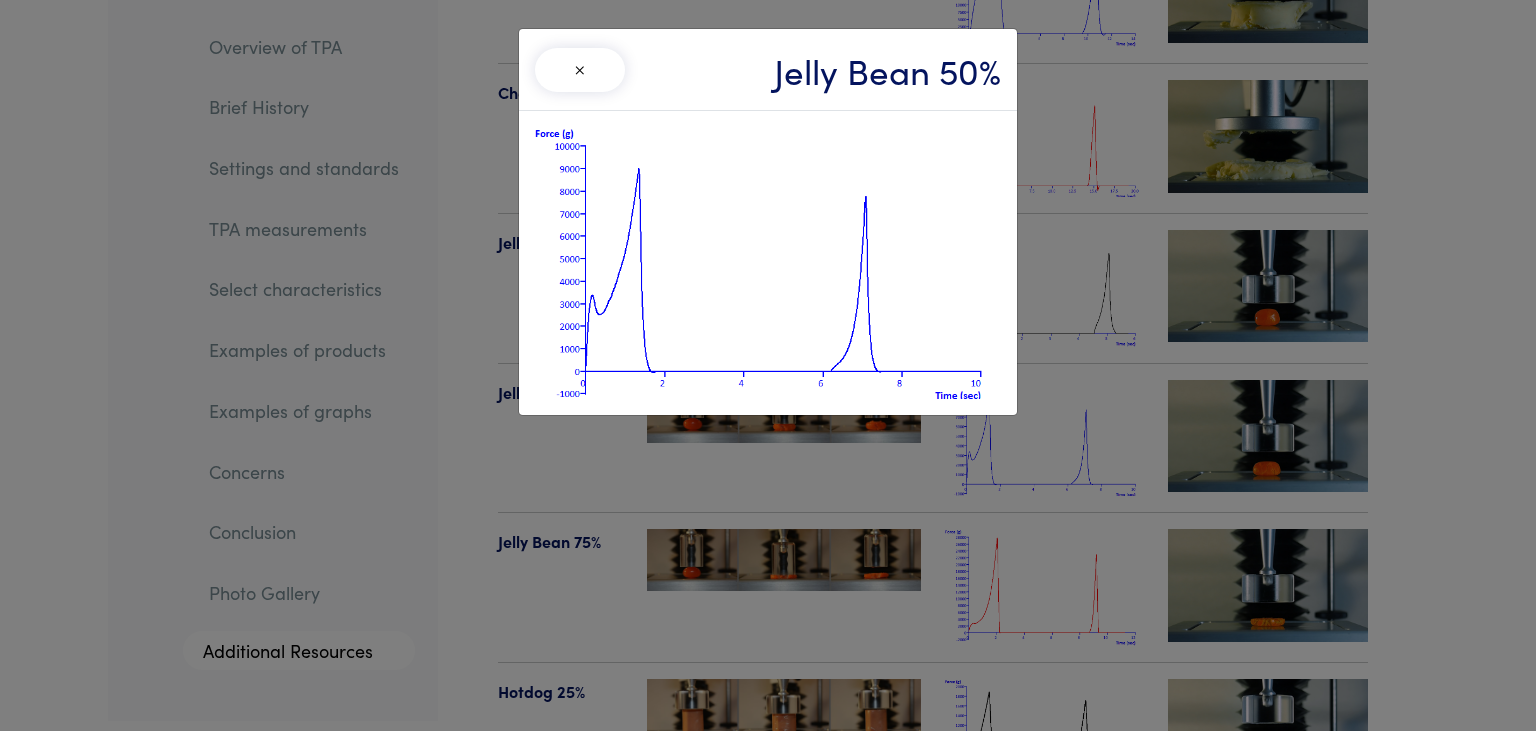 click on "Jelly Bean 50%" at bounding box center (887, 69) 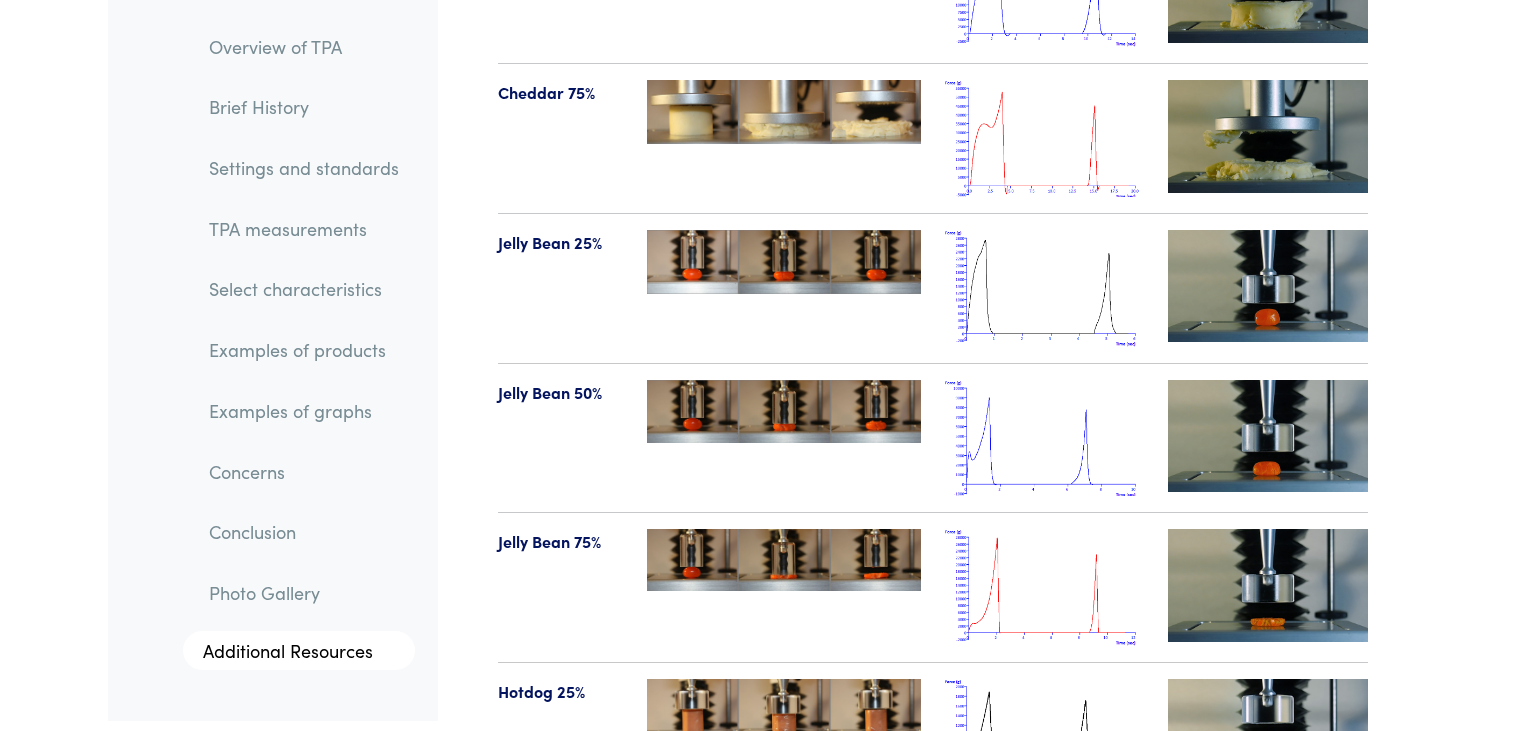 click on "Examples of graphs" at bounding box center [304, 411] 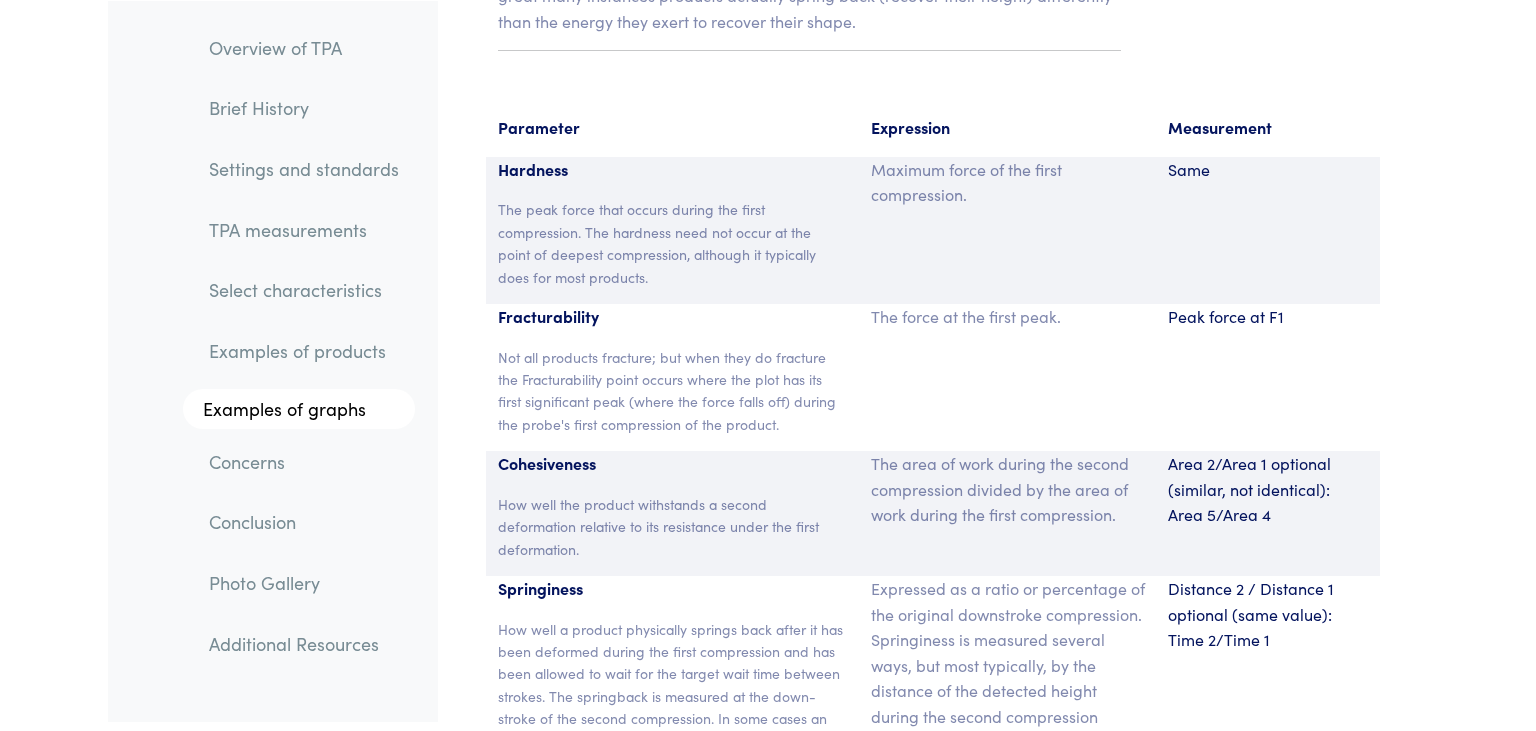scroll, scrollTop: 12904, scrollLeft: 0, axis: vertical 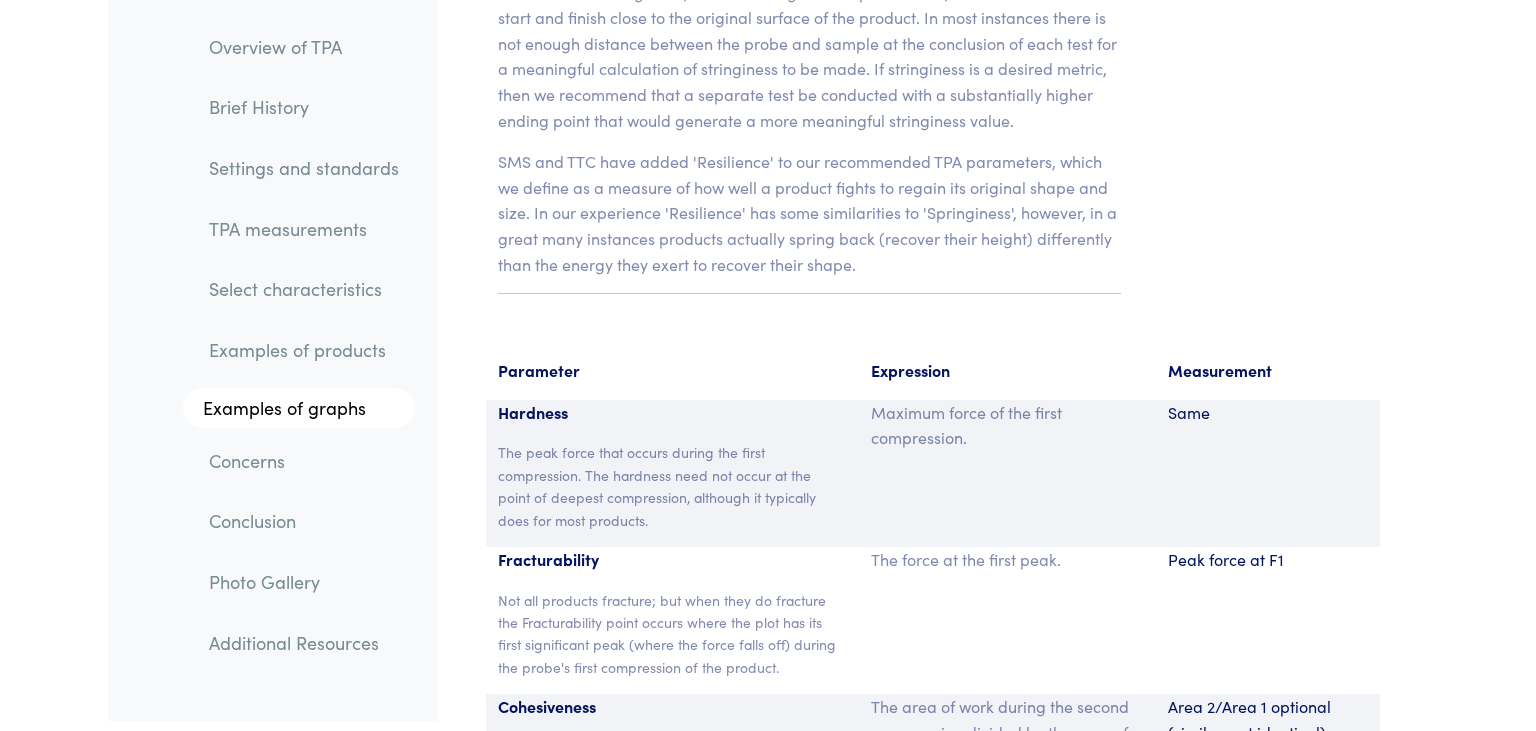 click on "Hardness" at bounding box center (672, 413) 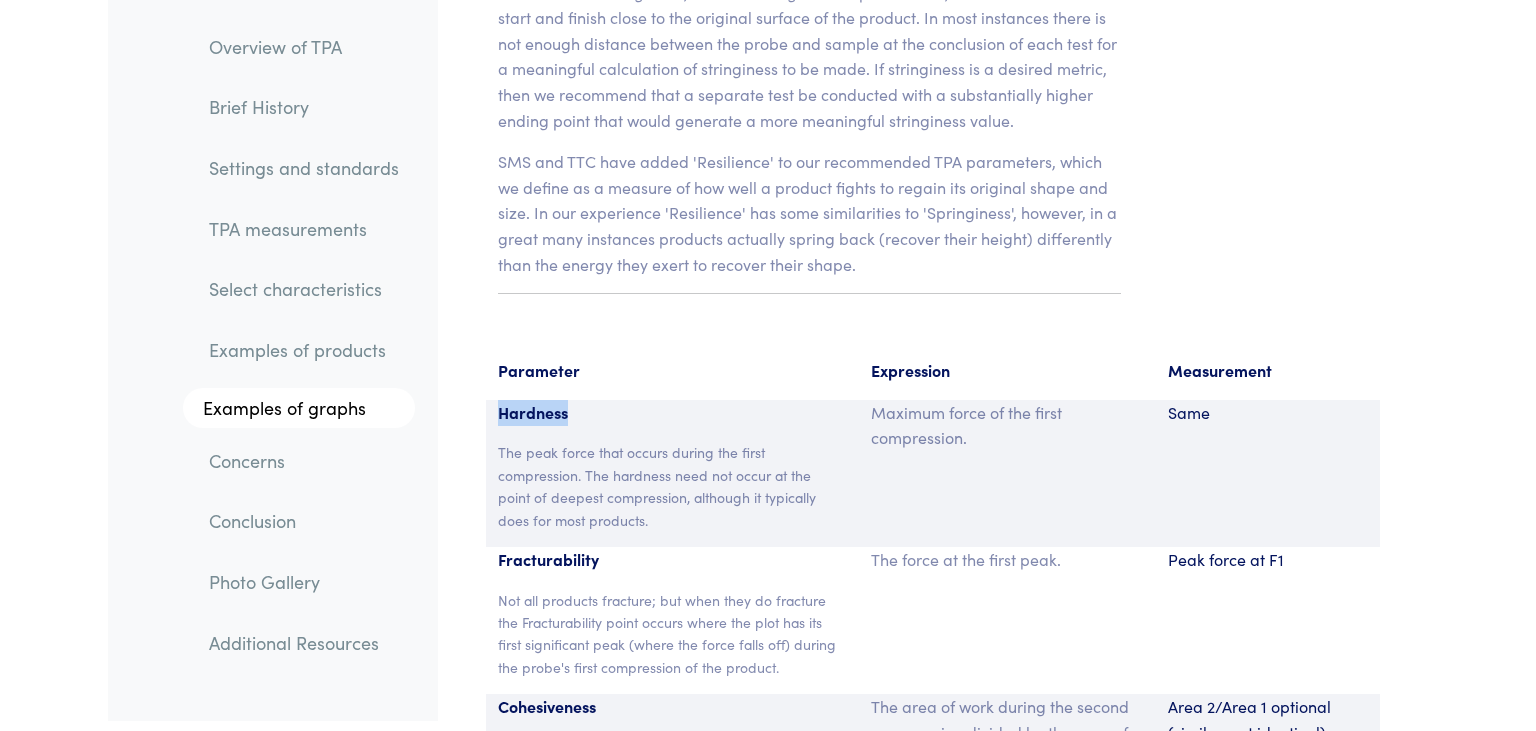 click on "Hardness" at bounding box center (672, 413) 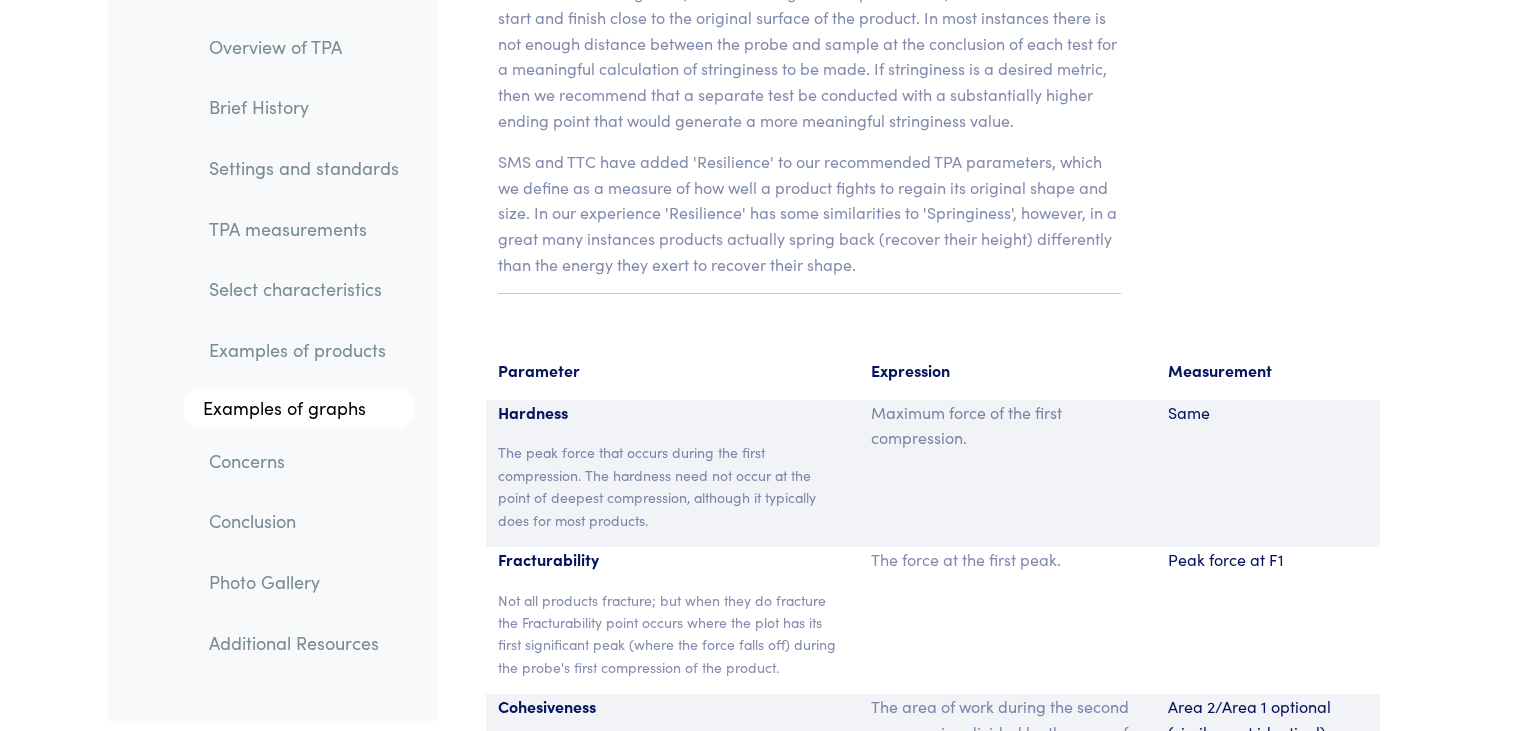 click on "Hardness" at bounding box center [672, 413] 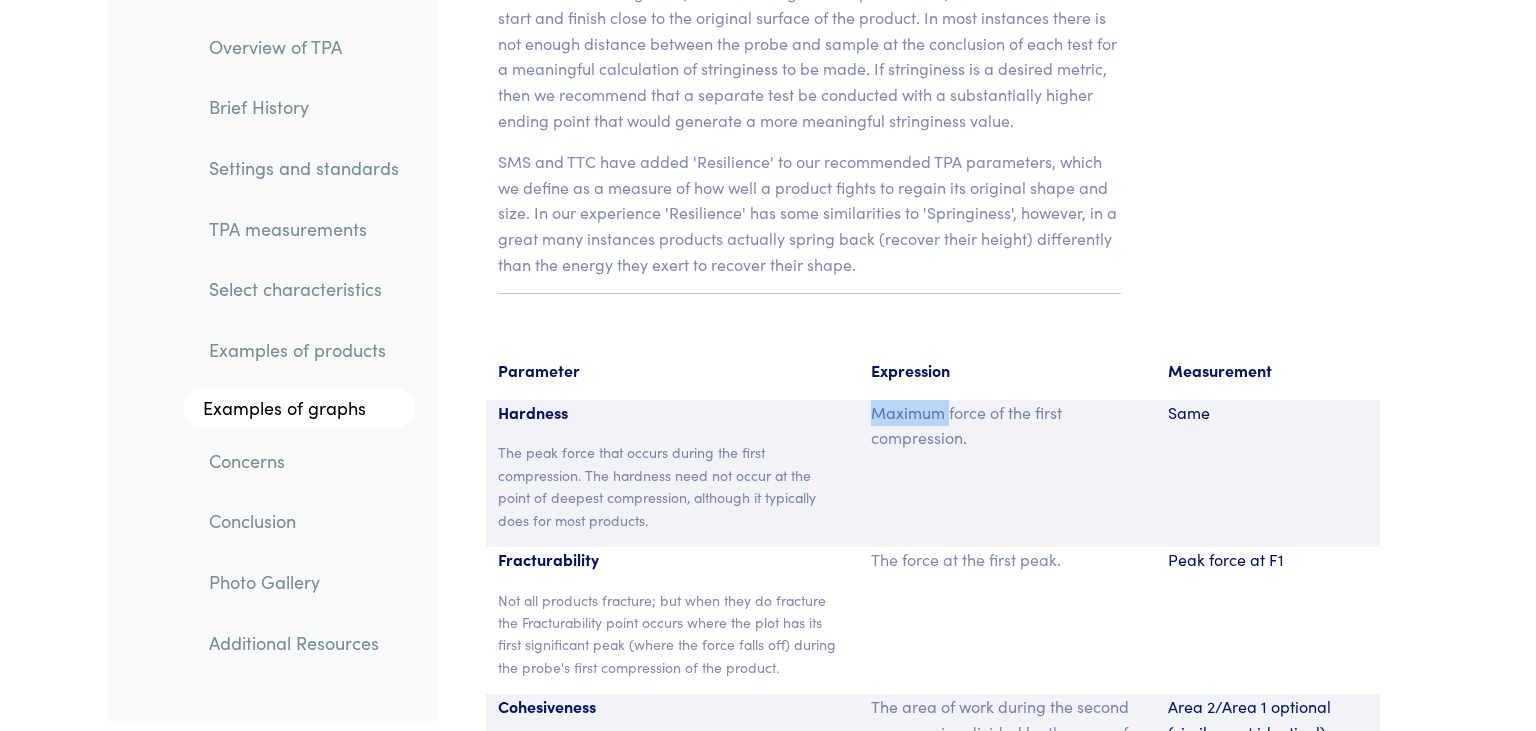 click on "Maximum force of the first compression." at bounding box center (1008, 425) 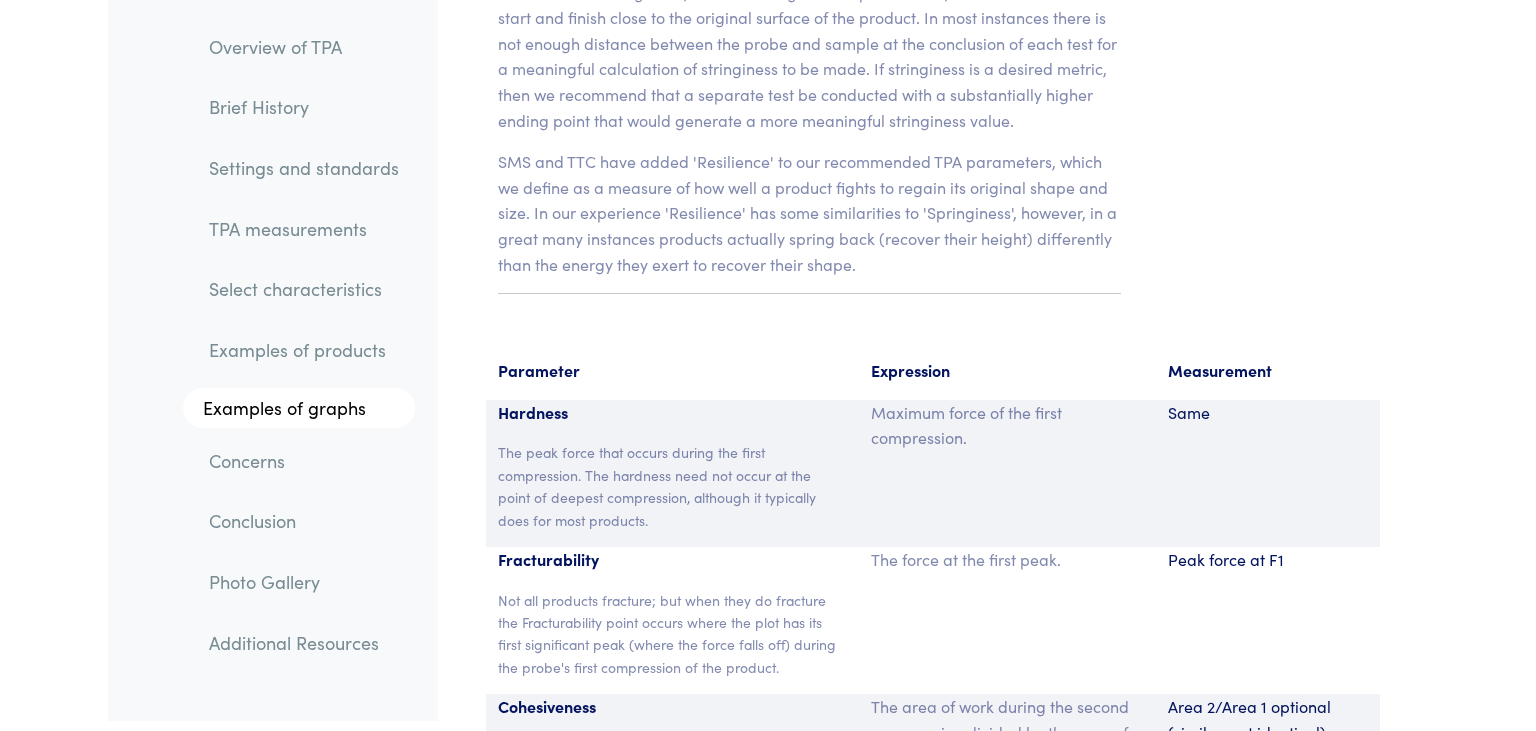 click on "Maximum force of the first compression." at bounding box center [1008, 425] 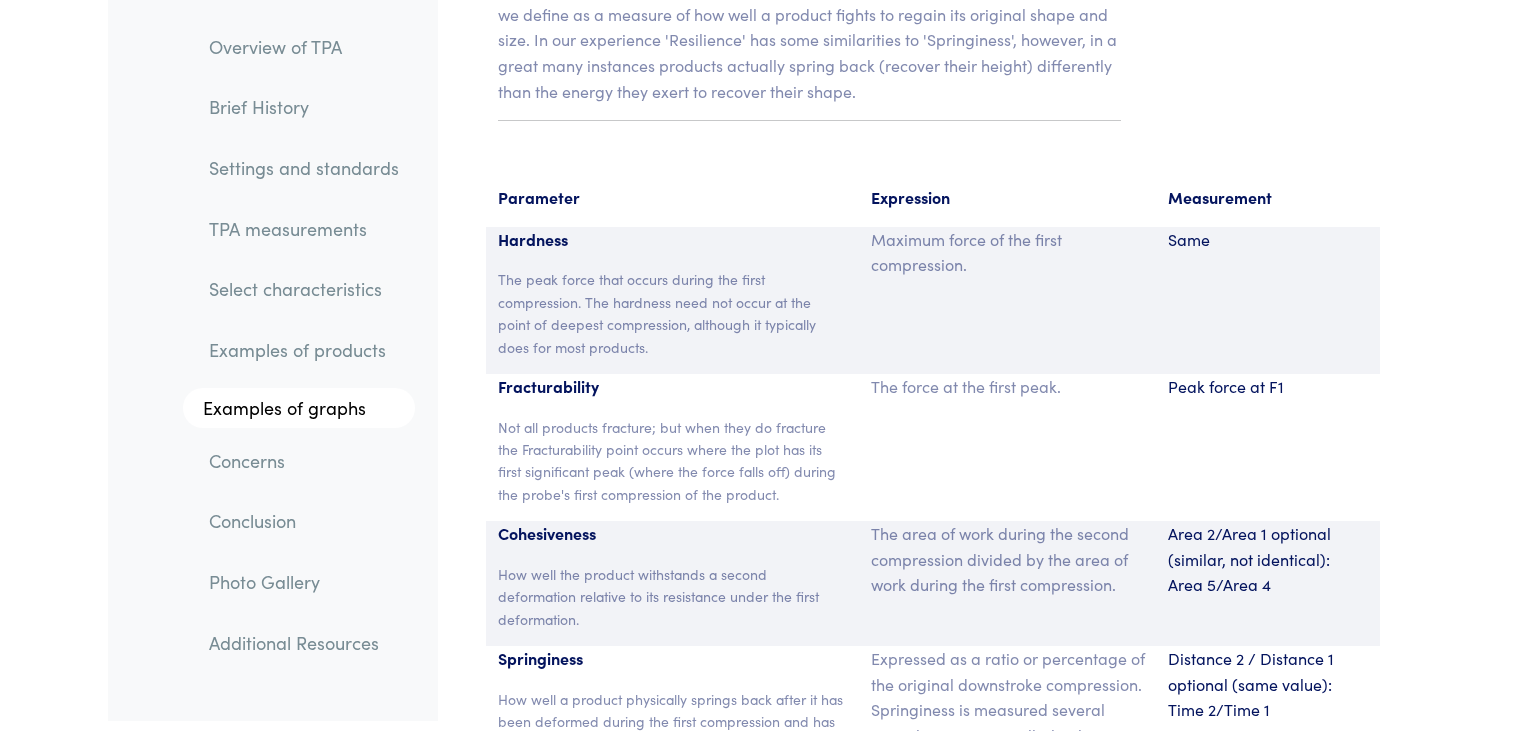 scroll, scrollTop: 13086, scrollLeft: 0, axis: vertical 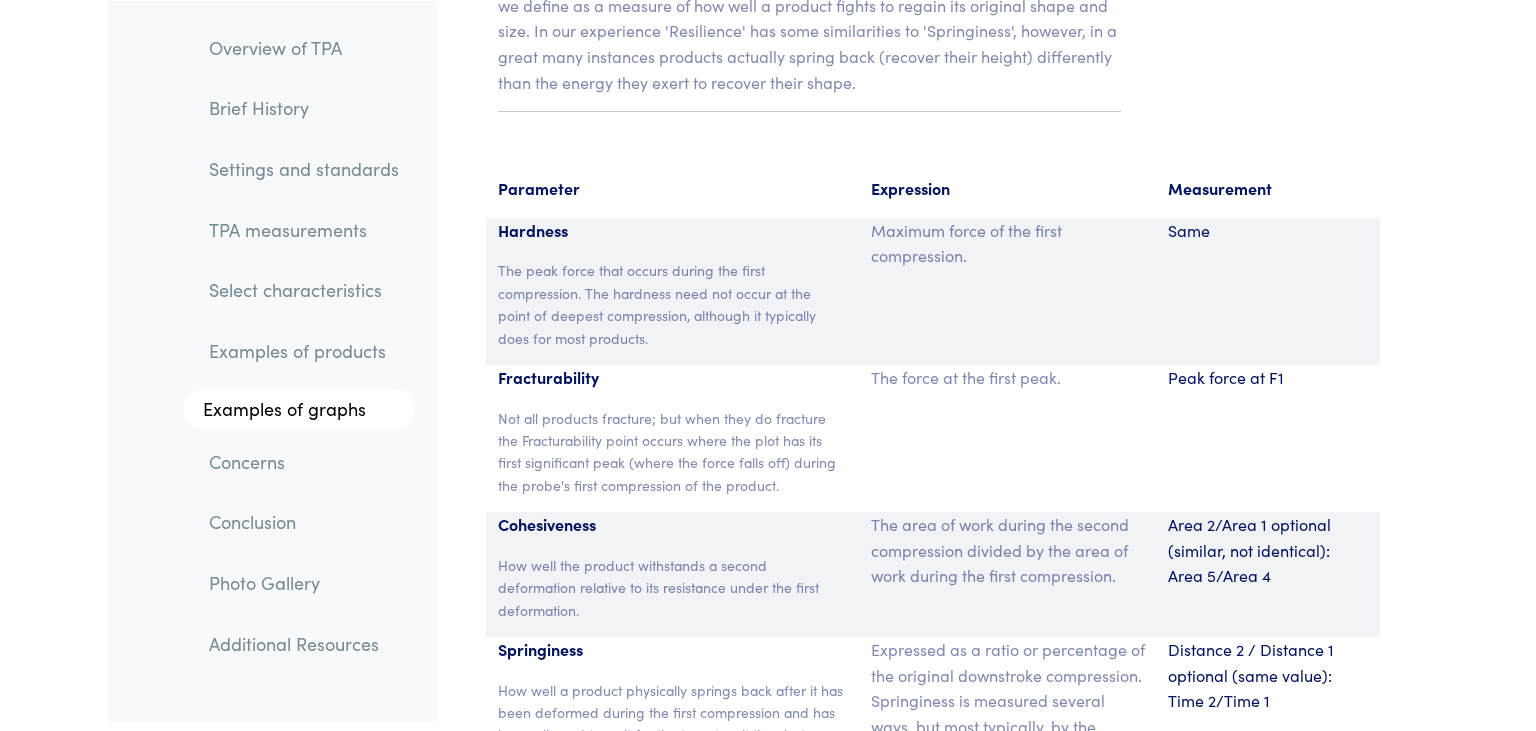 click on "Fracturability" at bounding box center (672, 378) 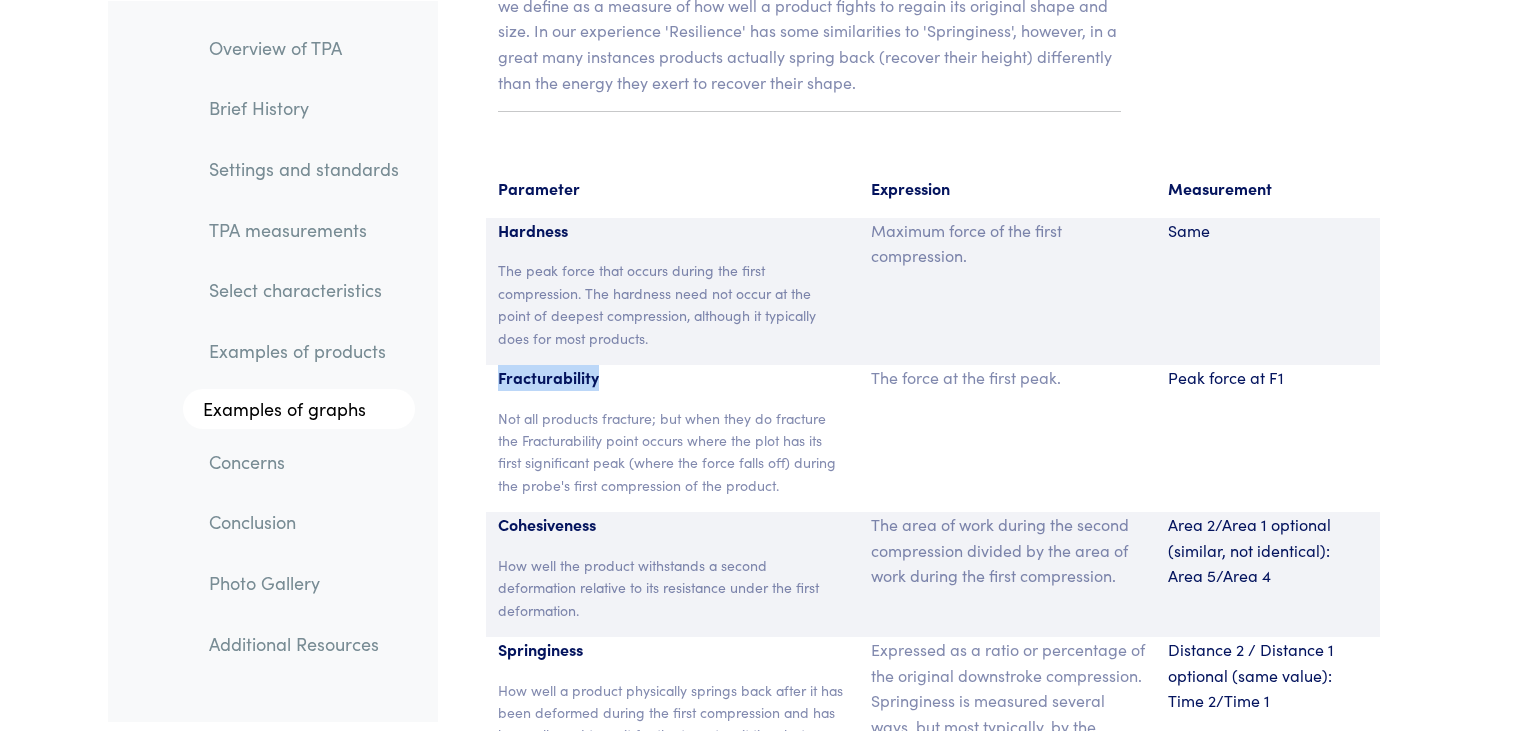 click on "Fracturability" at bounding box center [672, 378] 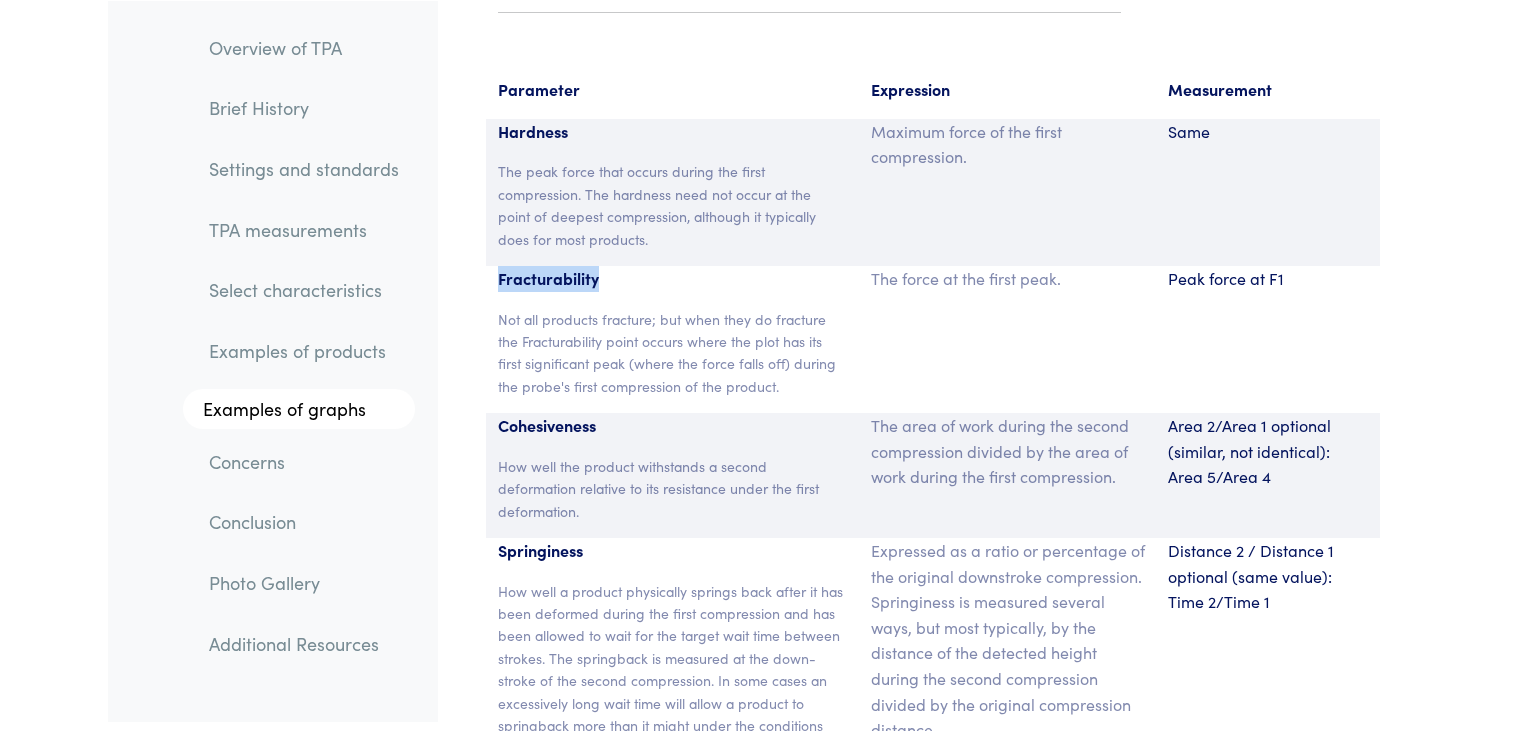 scroll, scrollTop: 13181, scrollLeft: 0, axis: vertical 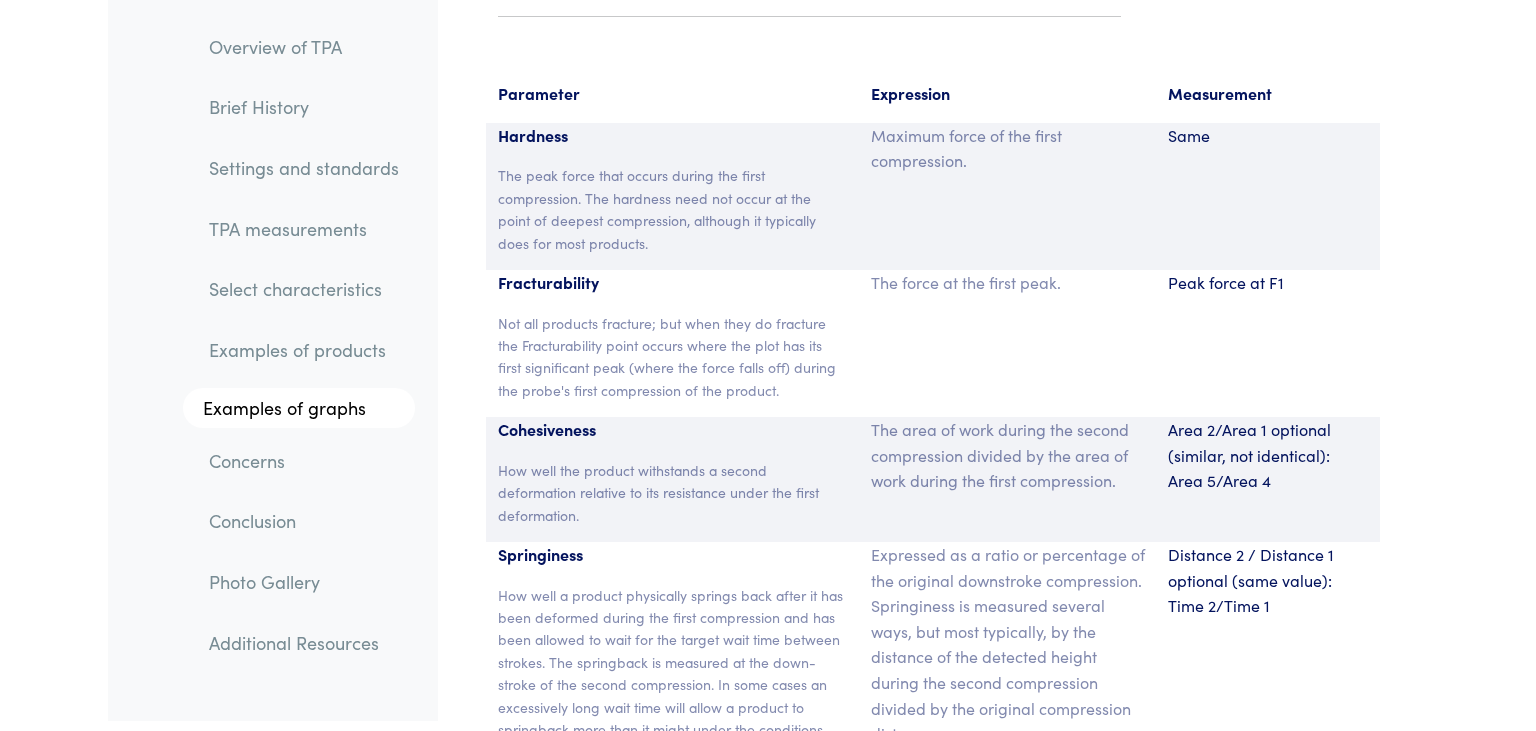click on "The force at the first peak." at bounding box center (1008, 283) 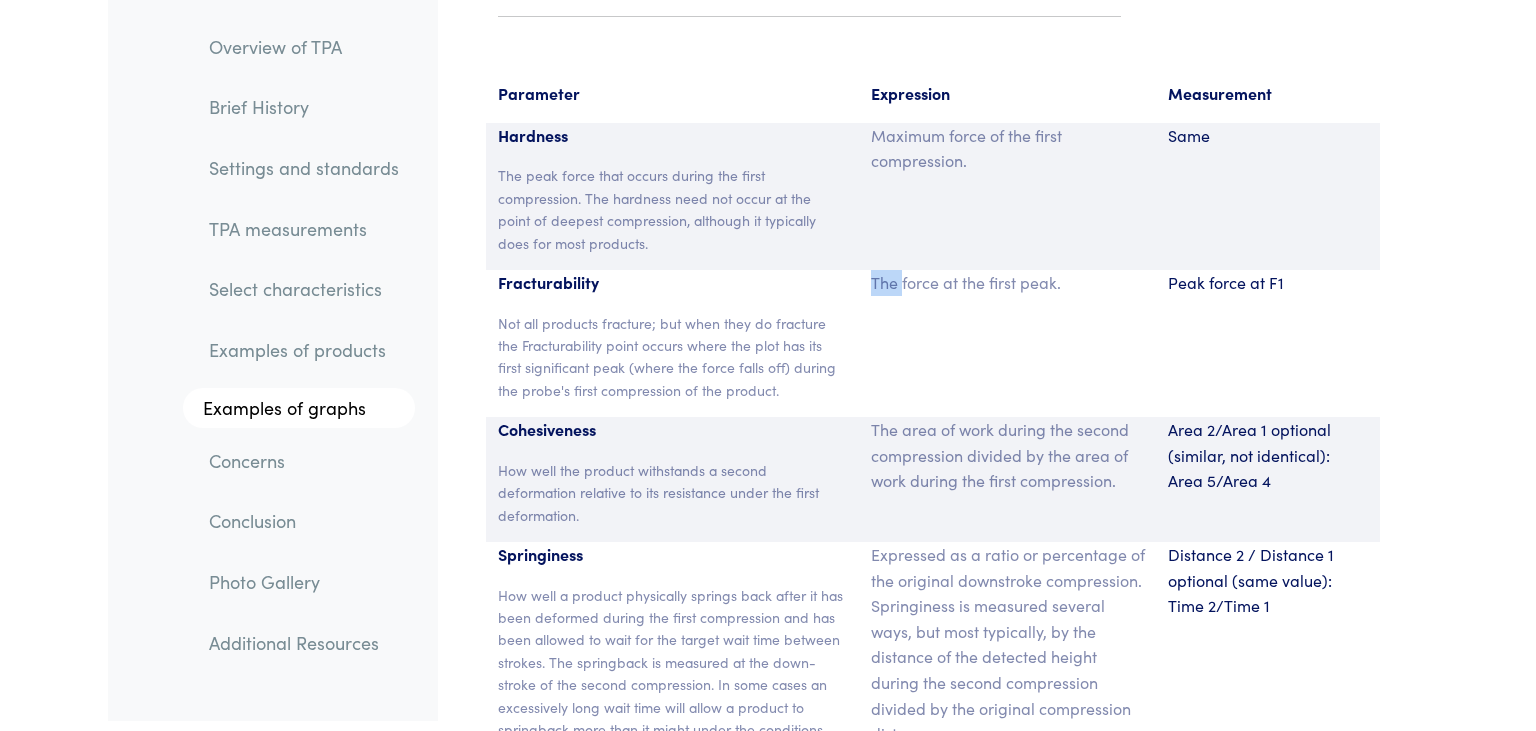 click on "The force at the first peak." at bounding box center (1008, 283) 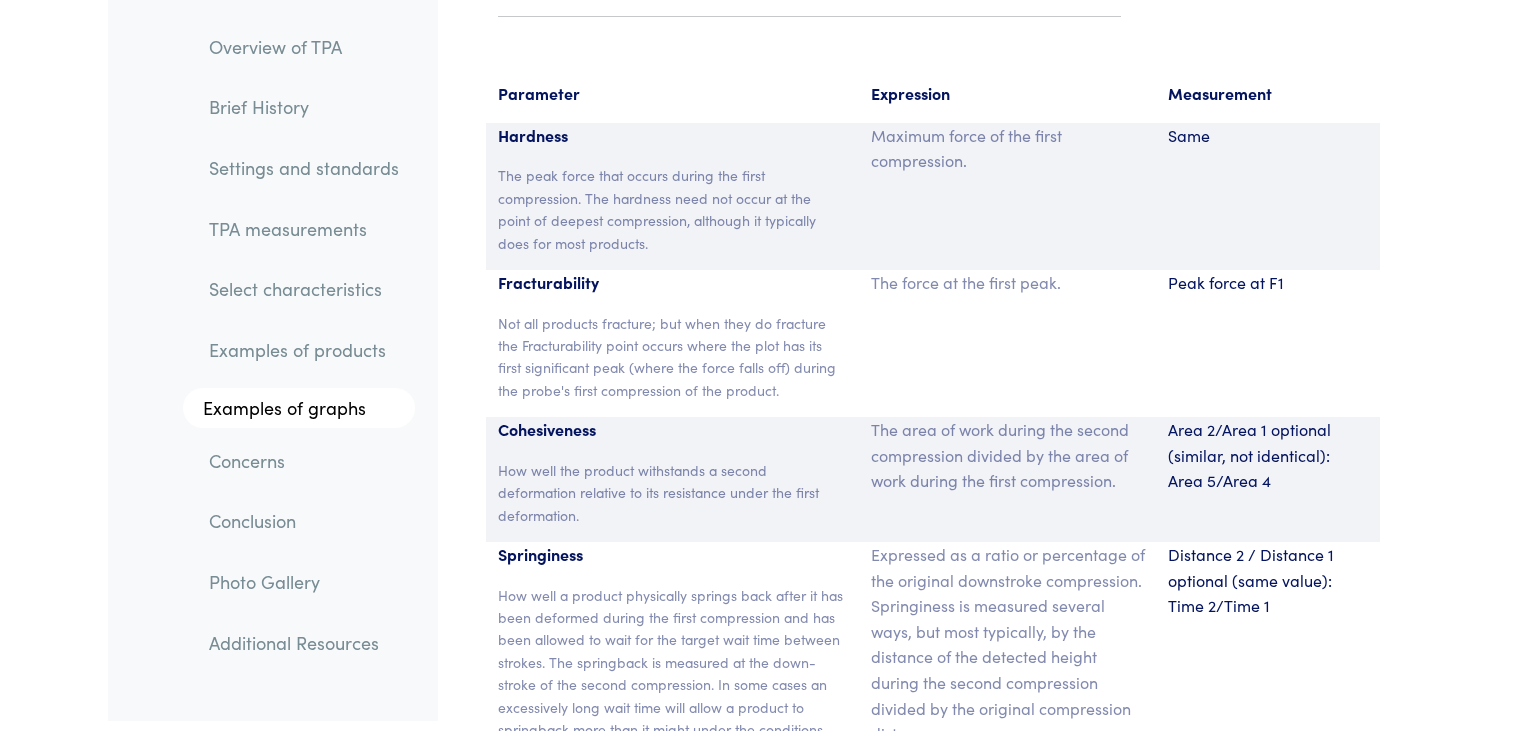 click on "The force at the first peak." at bounding box center (1008, 283) 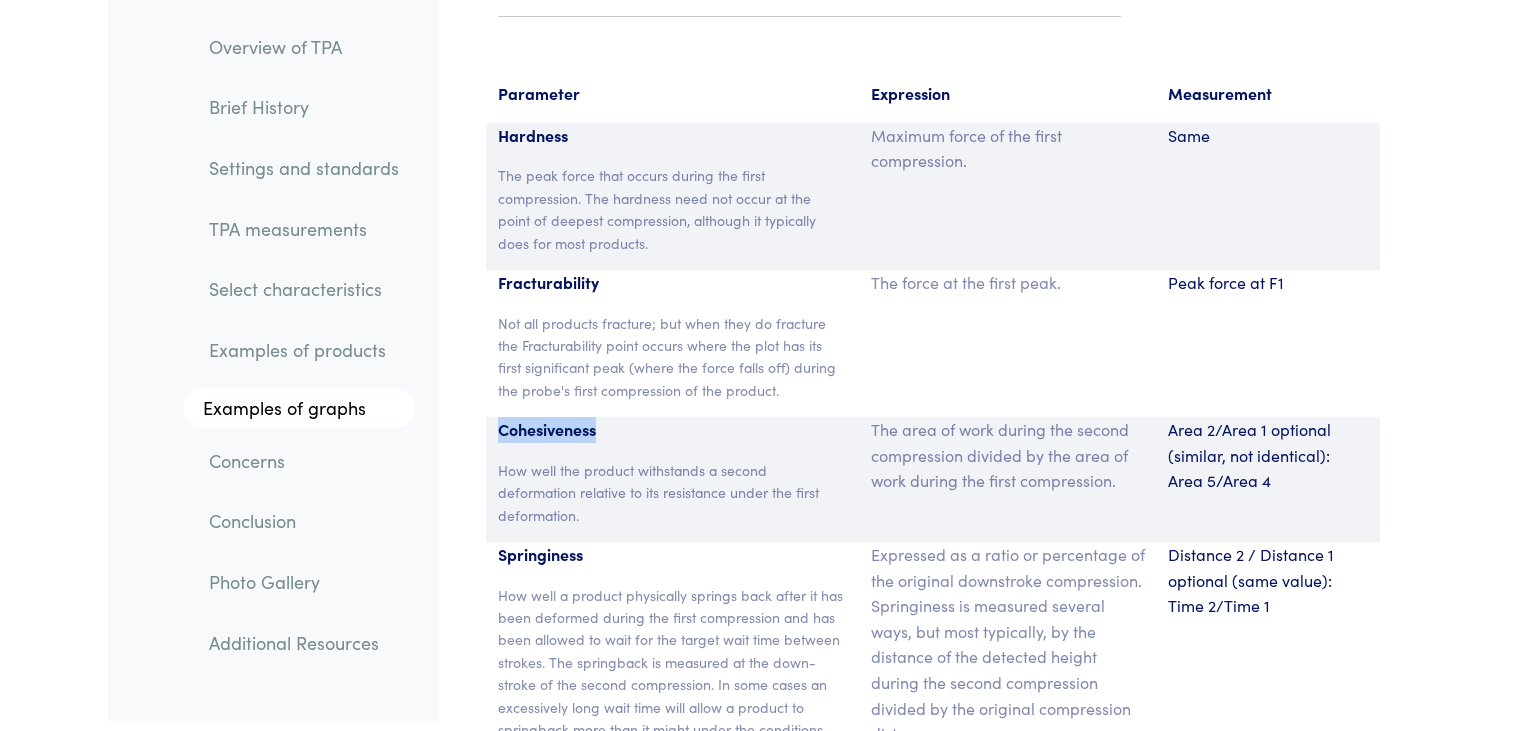click on "Cohesiveness" at bounding box center (672, 430) 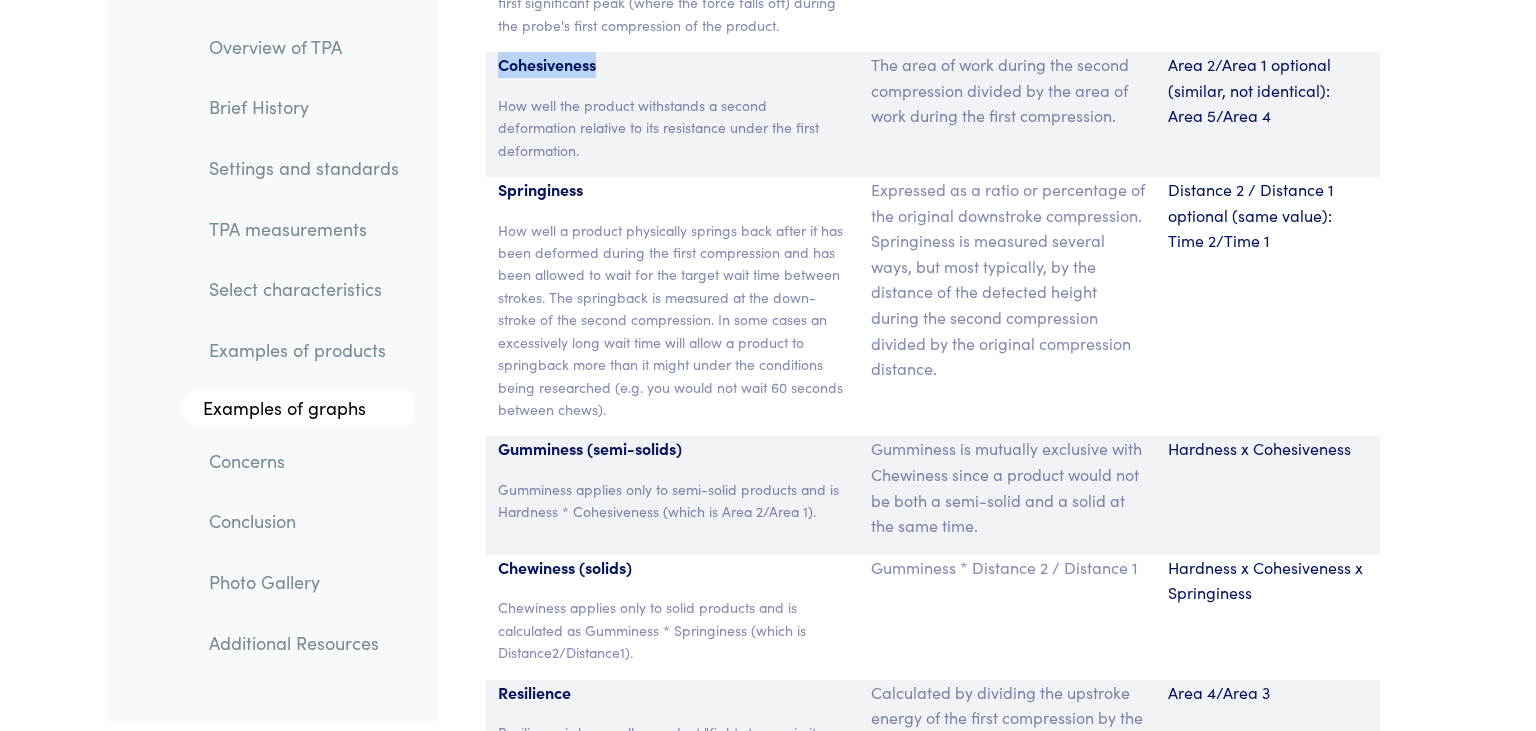 scroll, scrollTop: 13437, scrollLeft: 0, axis: vertical 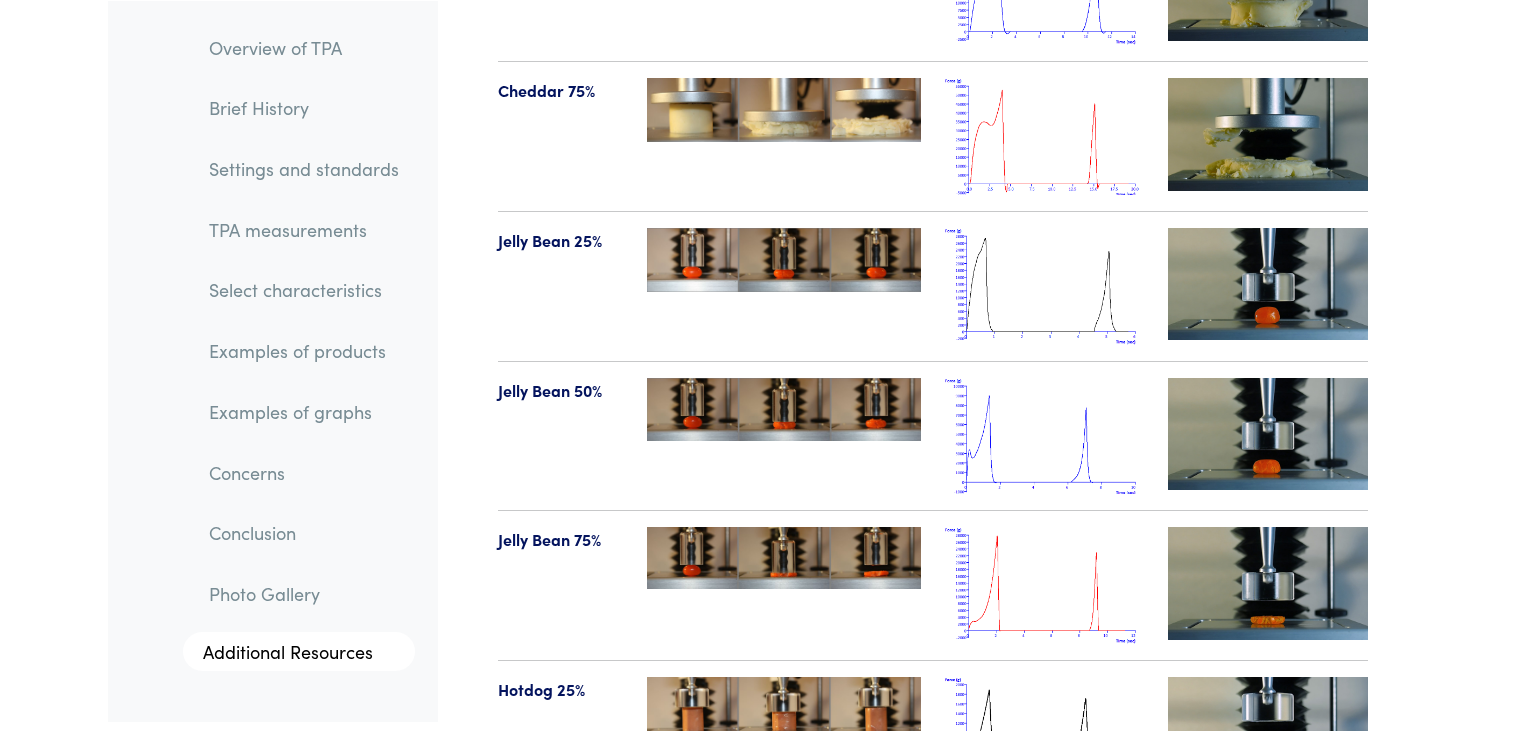 click at bounding box center (1045, 436) 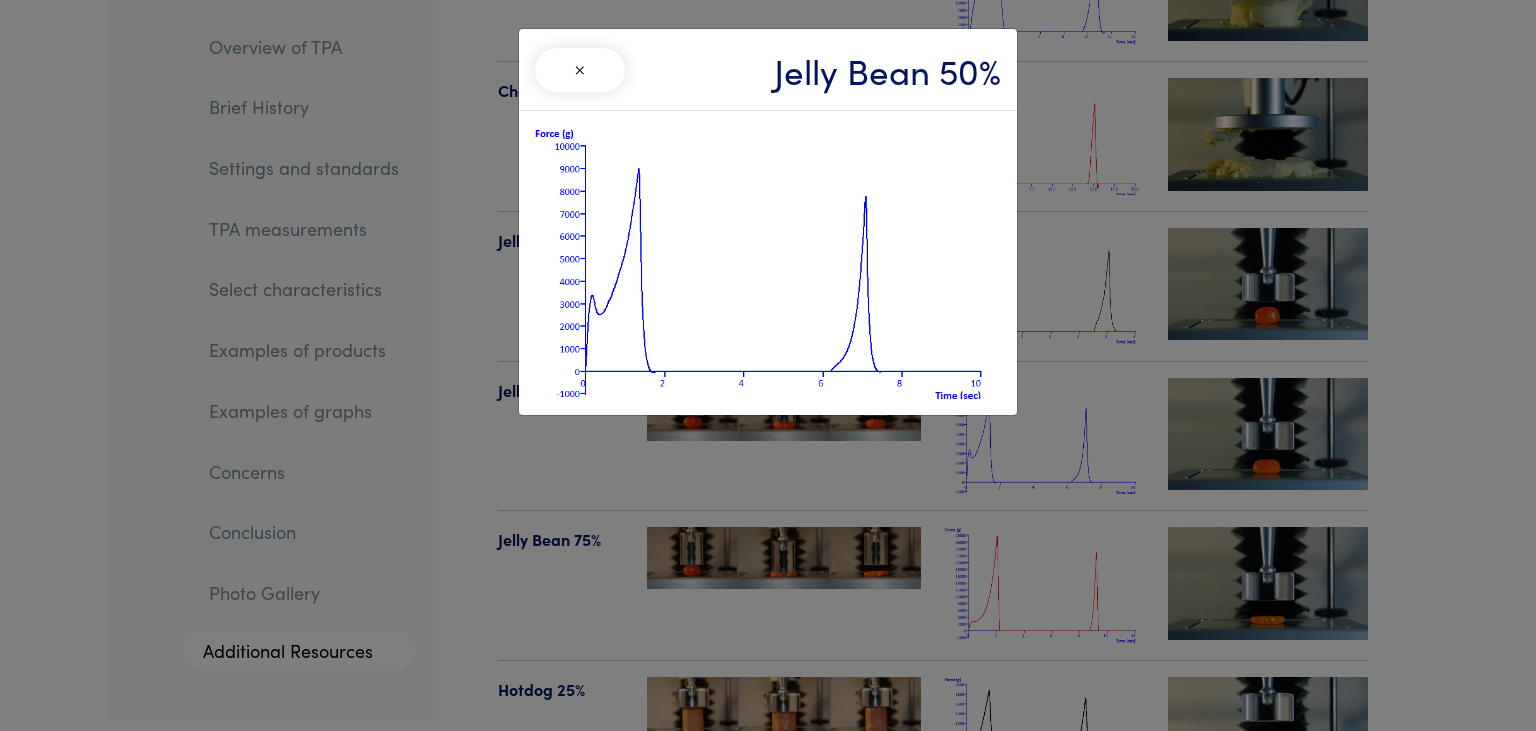 click on "×
Jelly Bean 50%" at bounding box center (768, 365) 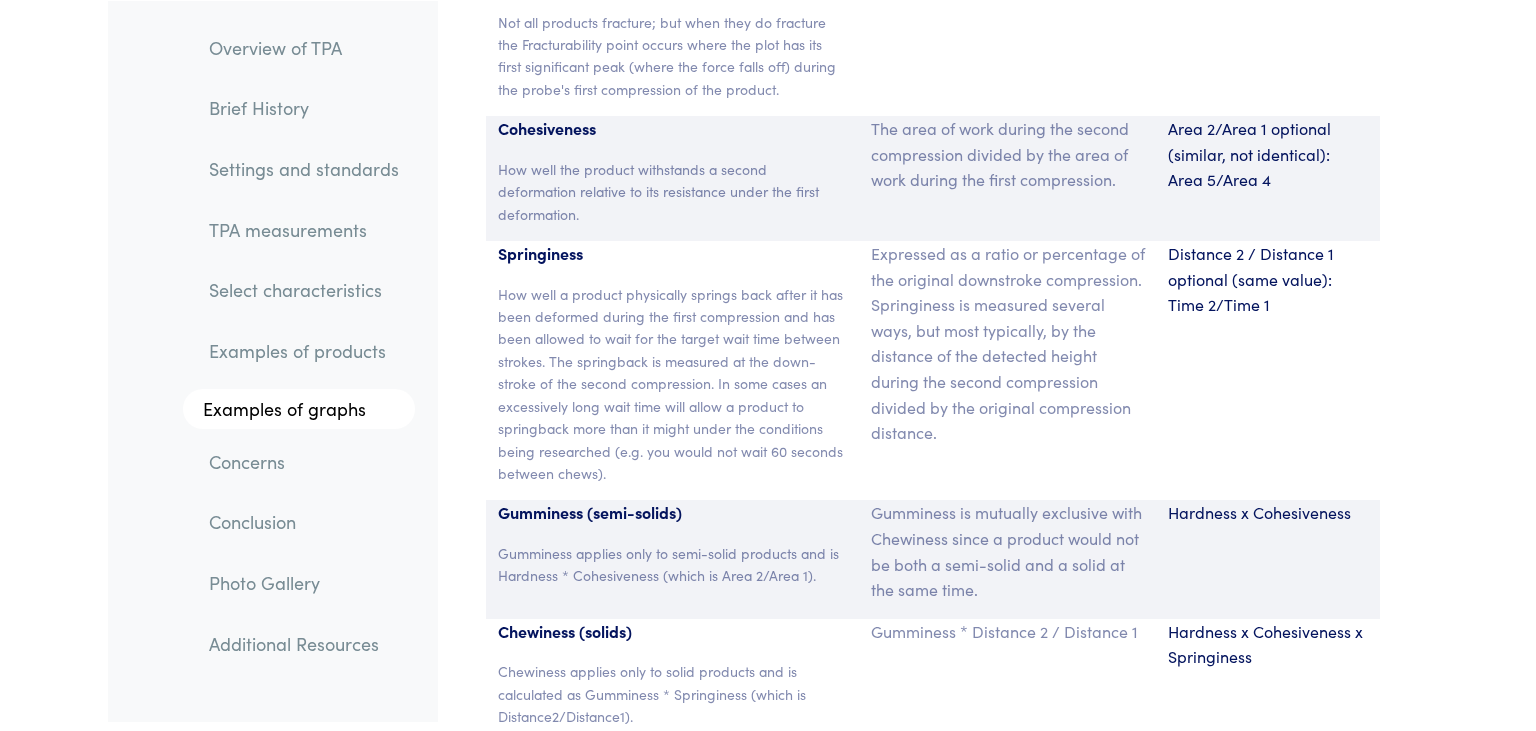 scroll, scrollTop: 13393, scrollLeft: 0, axis: vertical 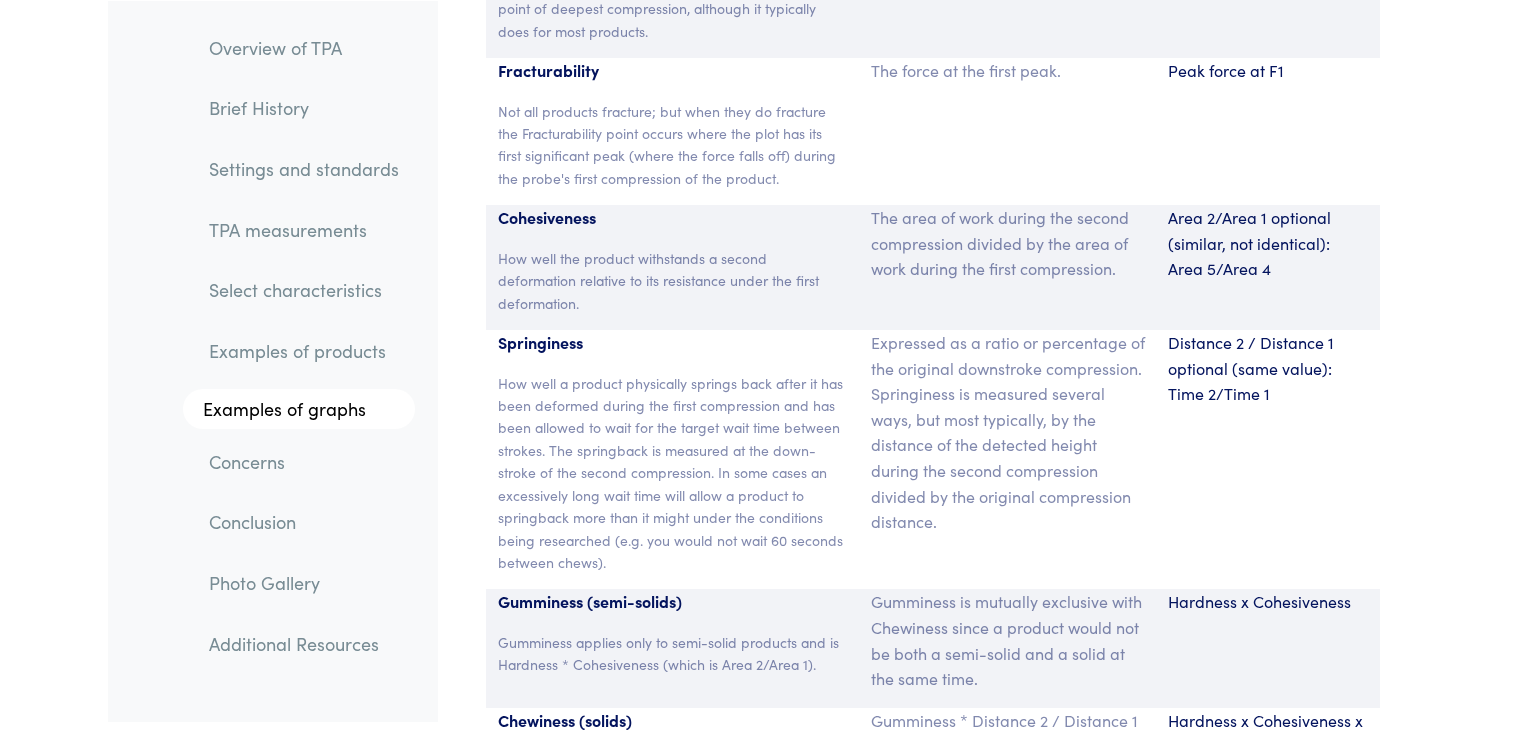 click on "Area 2/Area 1 optional (similar, not identical): Area 5/Area 4" at bounding box center [1268, 267] 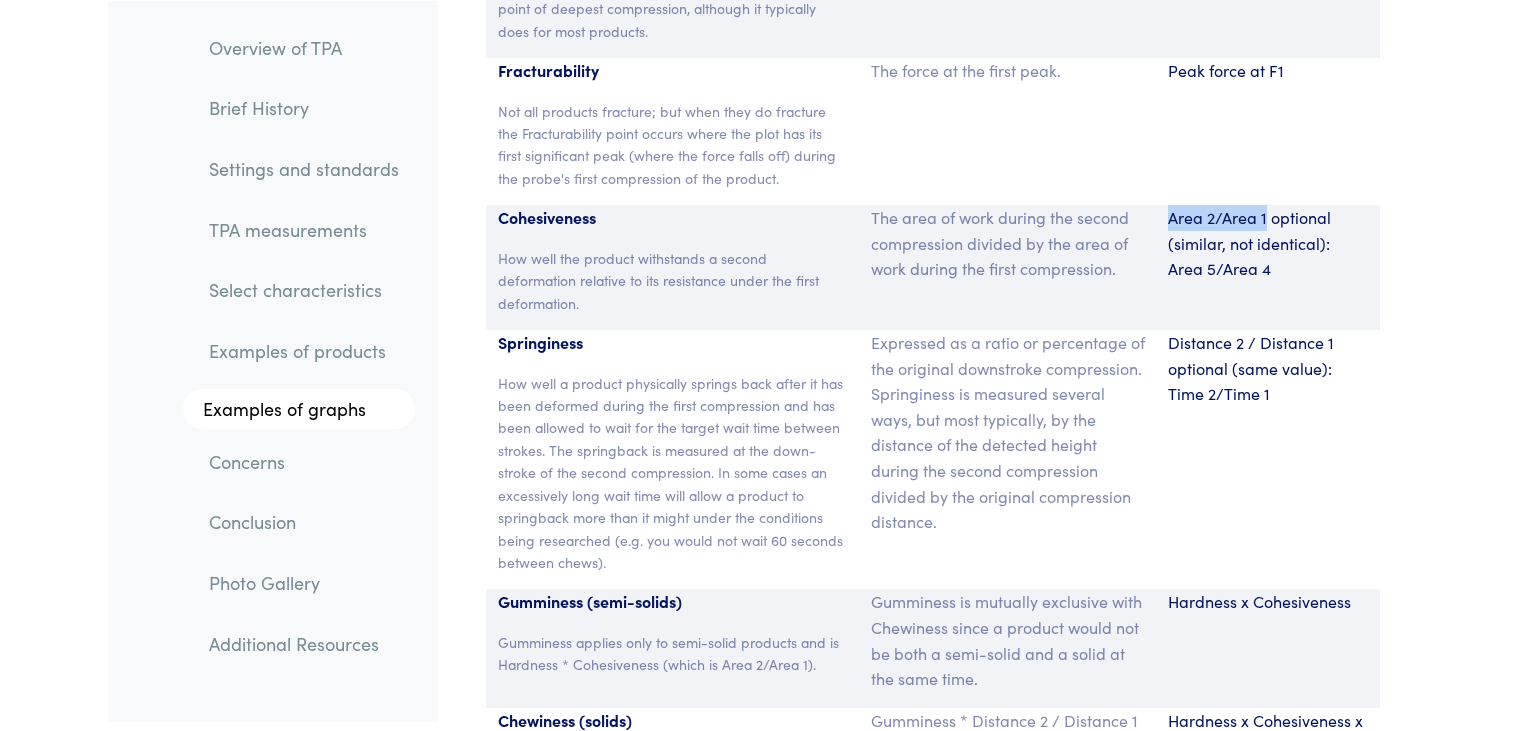 drag, startPoint x: 1170, startPoint y: 168, endPoint x: 1268, endPoint y: 164, distance: 98.0816 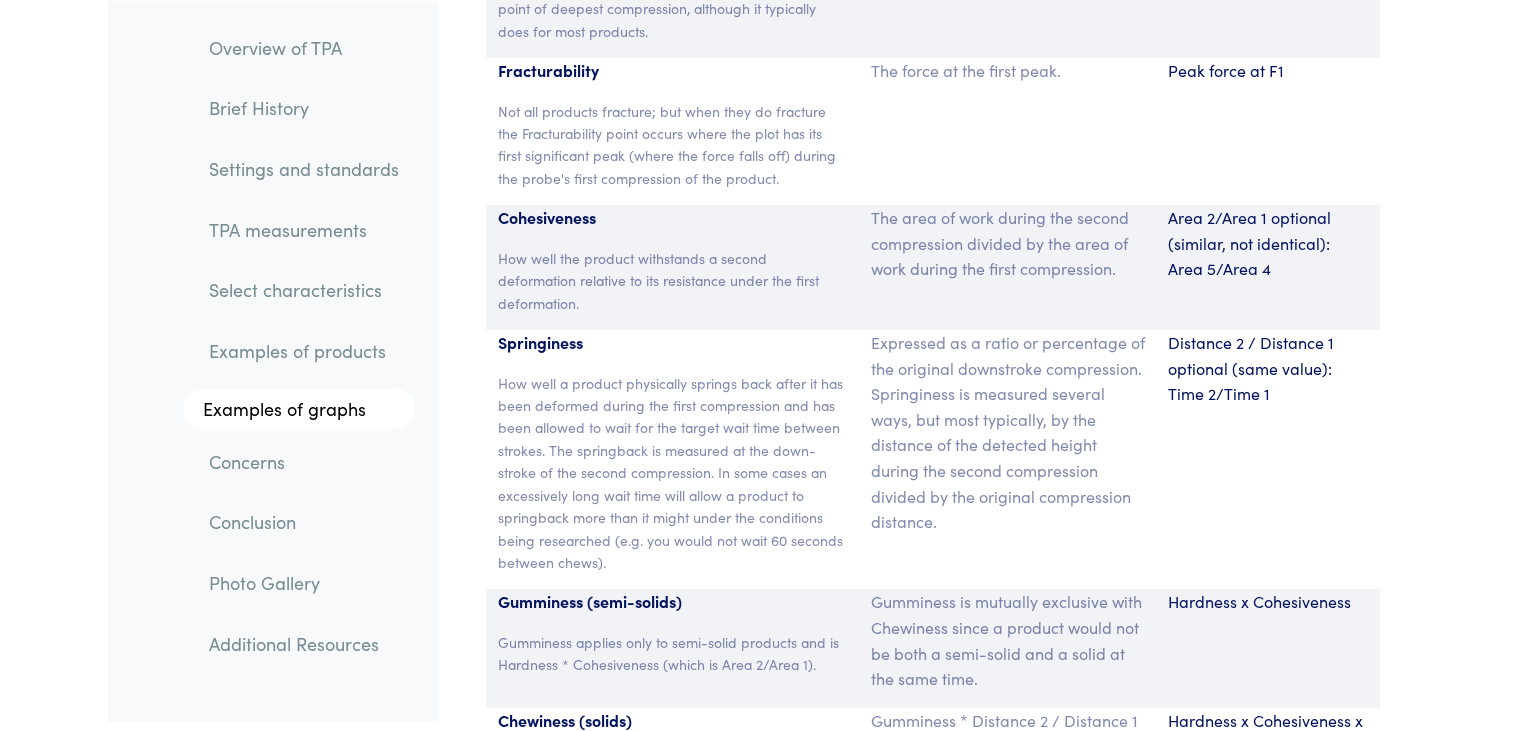 click on "The area of work during the second compression divided by the area of work during the first compression." at bounding box center [1008, 243] 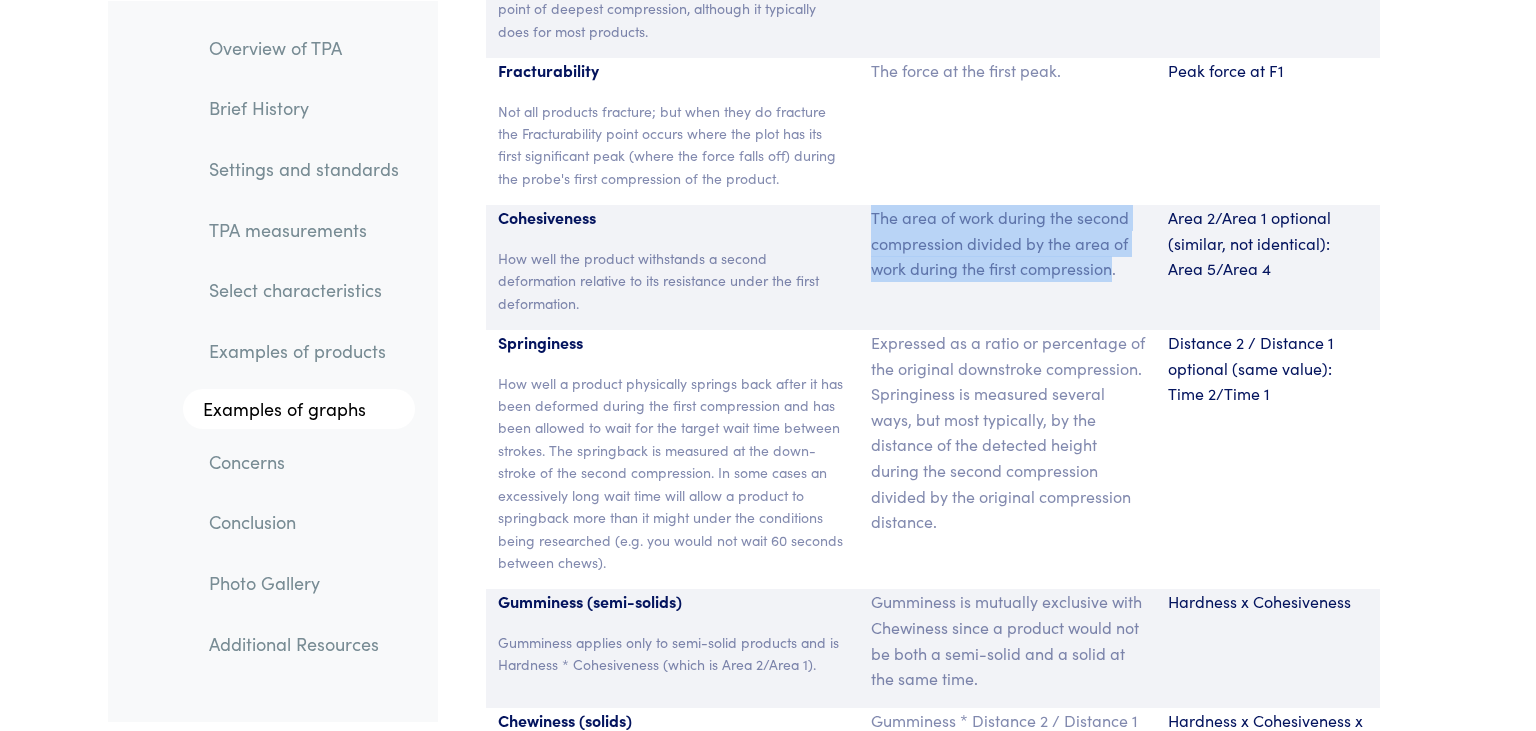 drag, startPoint x: 871, startPoint y: 163, endPoint x: 1067, endPoint y: 223, distance: 204.97804 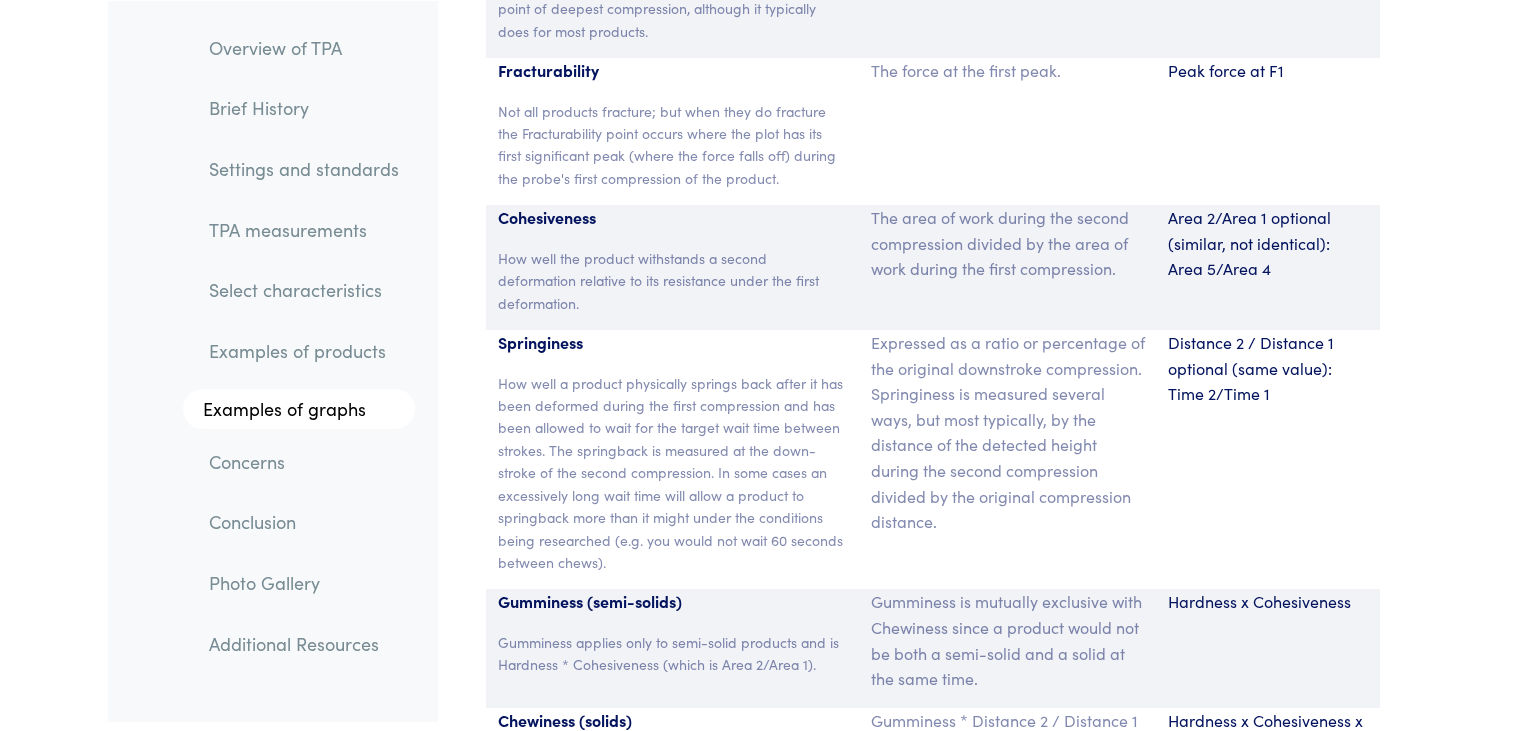 click on "Area 2/Area 1 optional (similar, not identical): Area 5/Area 4" at bounding box center [1268, 243] 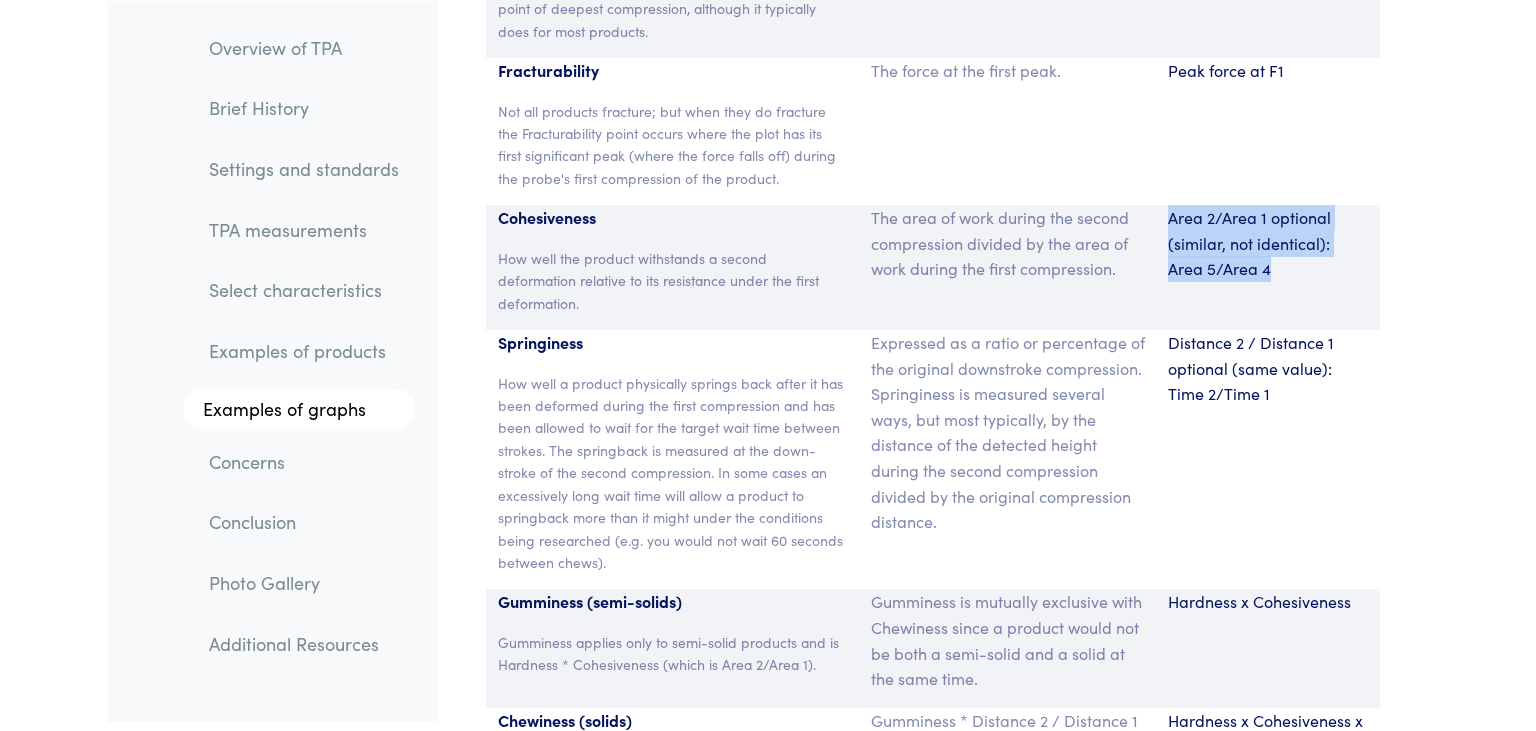 drag, startPoint x: 1173, startPoint y: 165, endPoint x: 1249, endPoint y: 232, distance: 101.31634 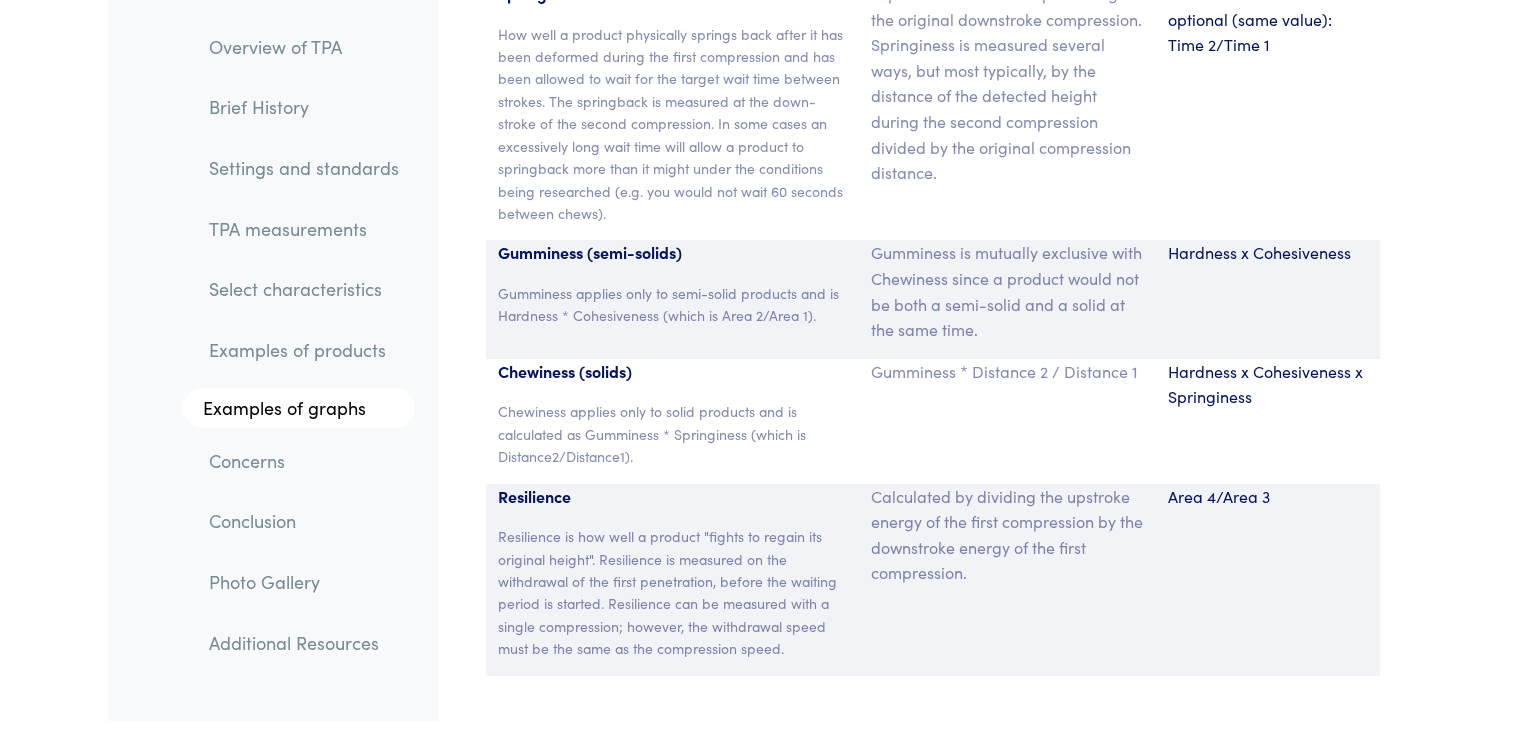 scroll, scrollTop: 13737, scrollLeft: 0, axis: vertical 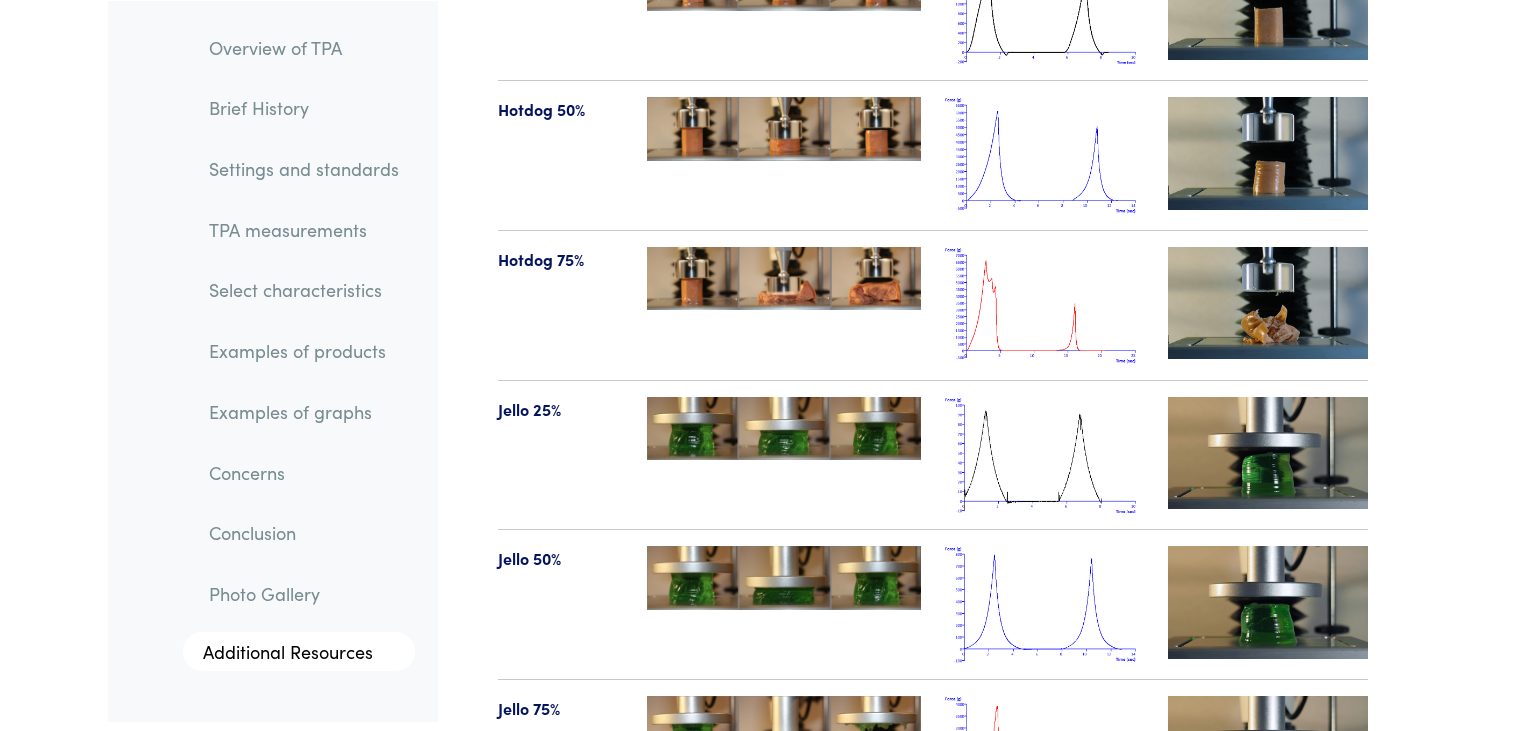 click at bounding box center (1045, 455) 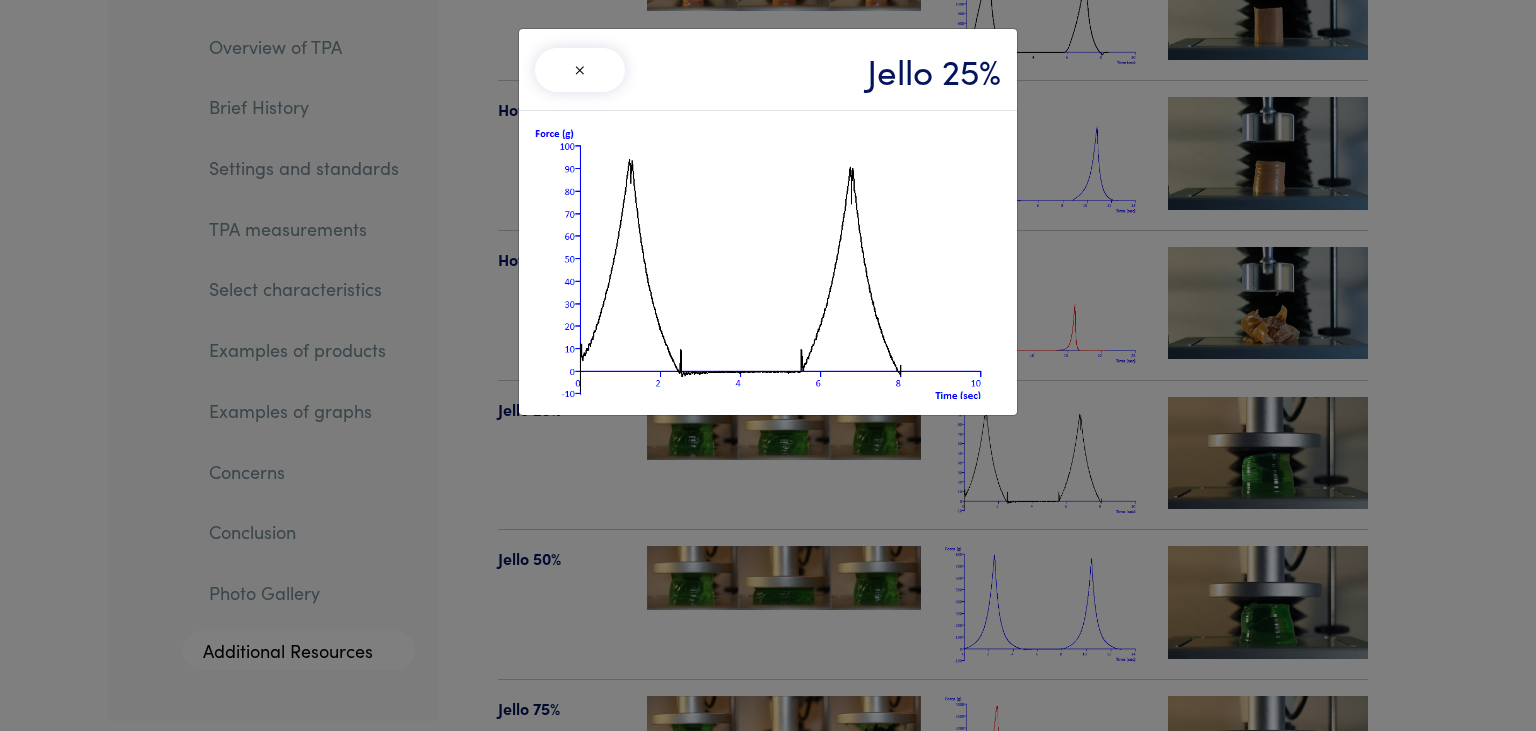 click on "×
Jello 25%" at bounding box center [768, 365] 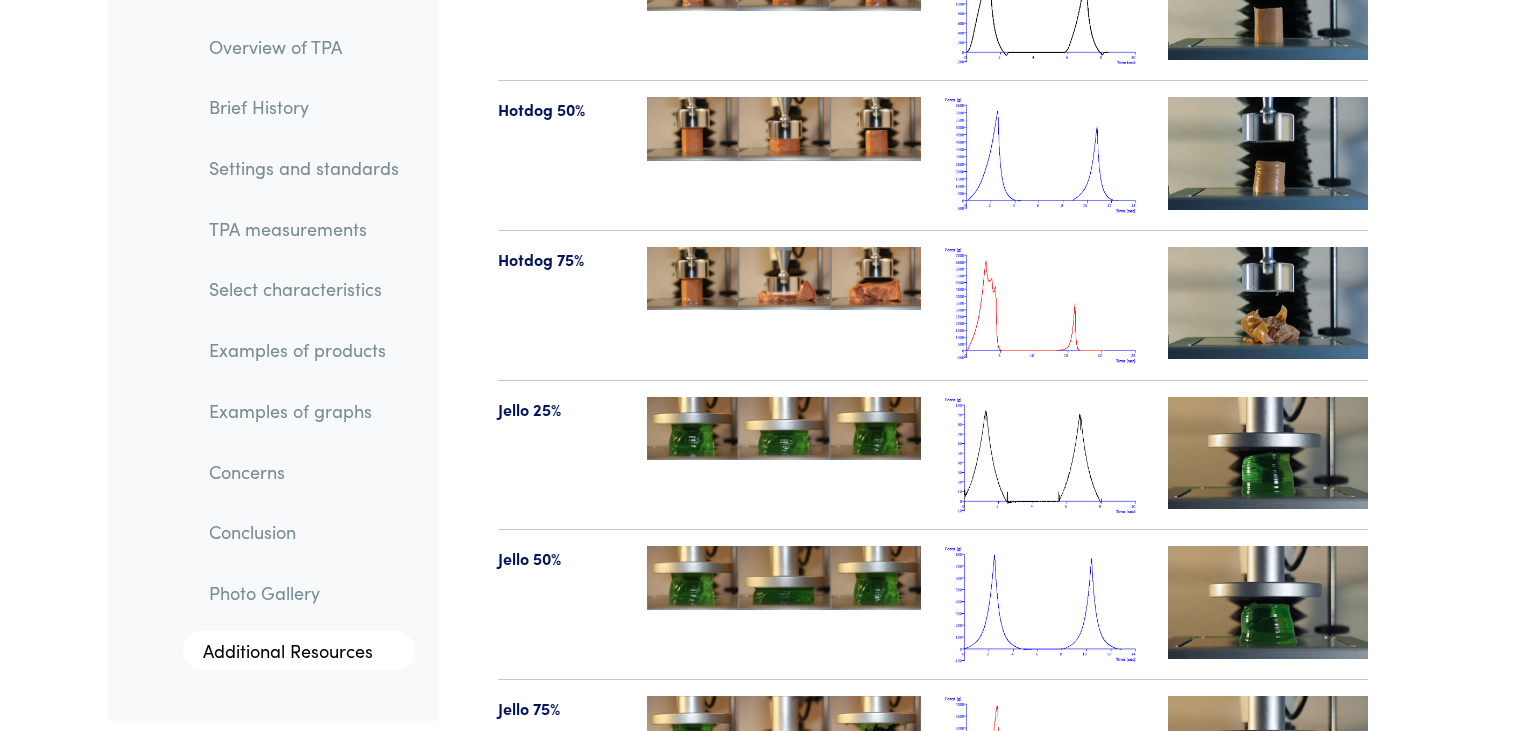 click at bounding box center [1045, 305] 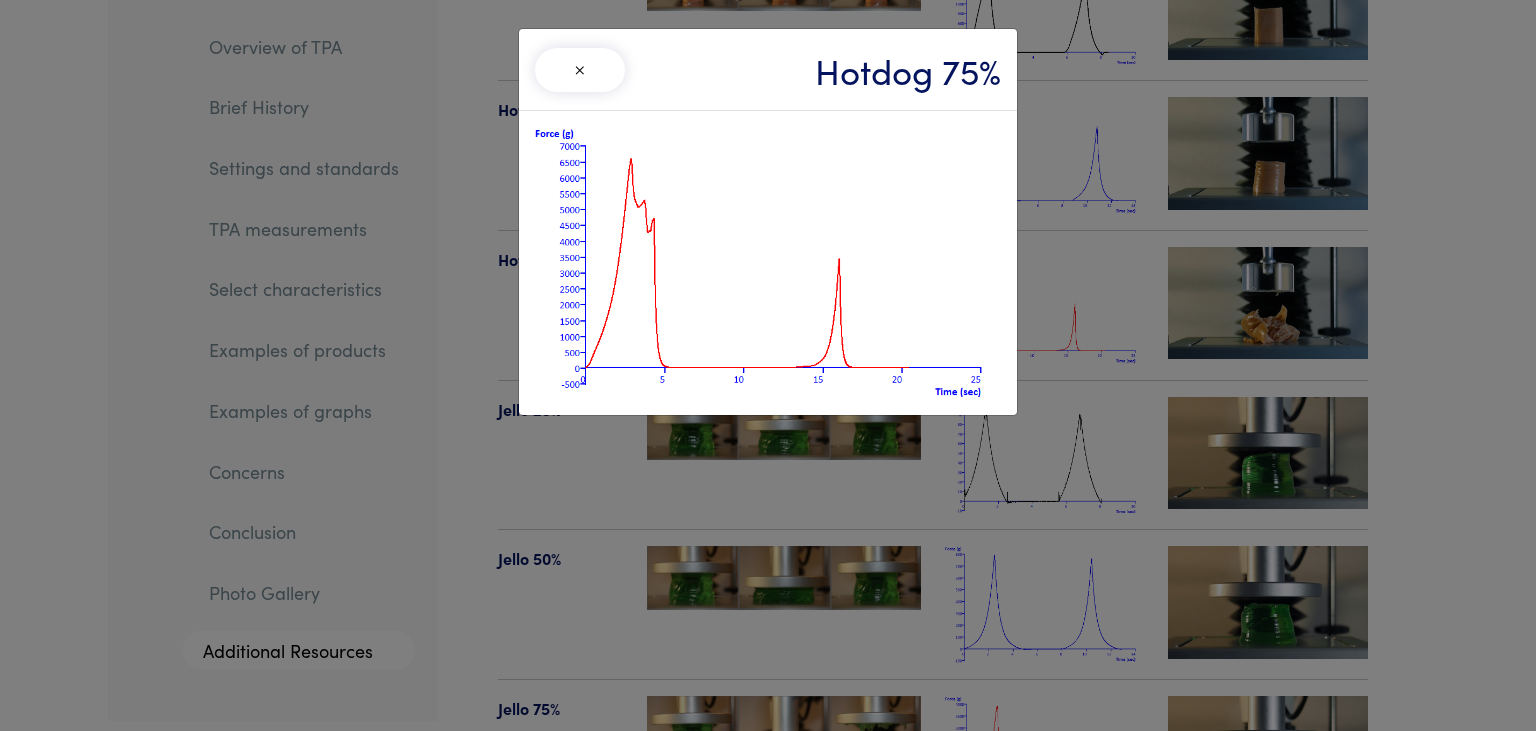 click on "×
Hotdog 75%" at bounding box center (768, 365) 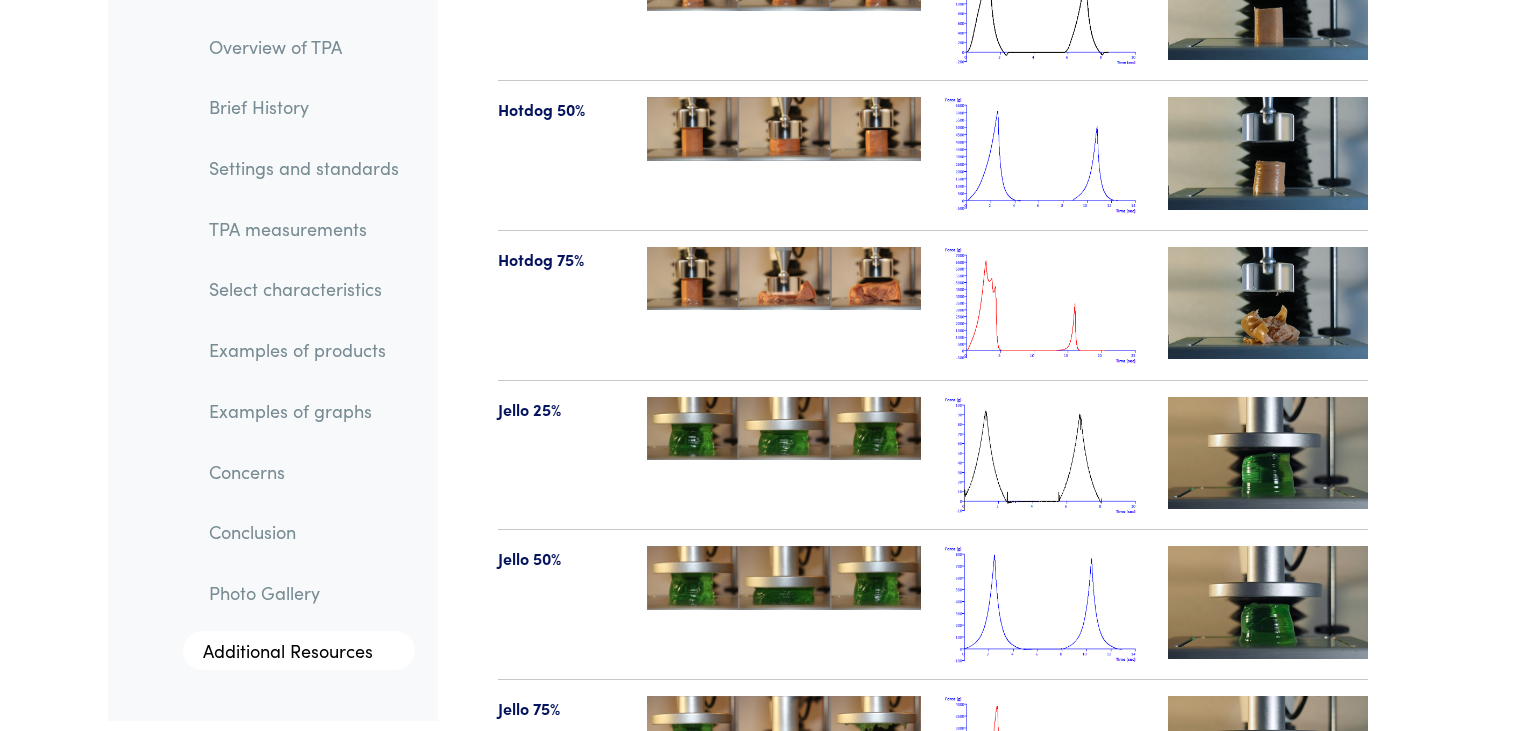 click at bounding box center [1045, 604] 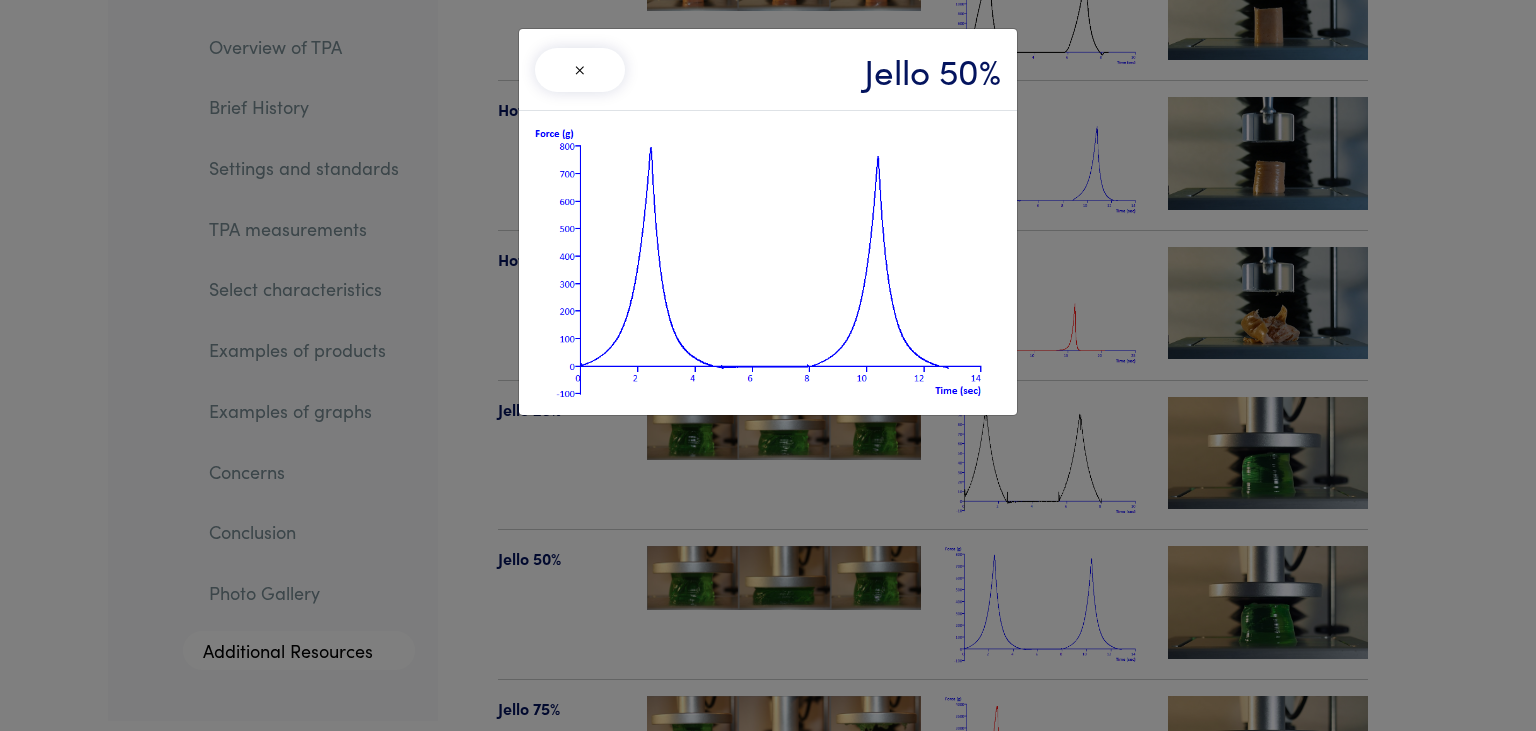 click on "×
Jello 50%" at bounding box center (768, 365) 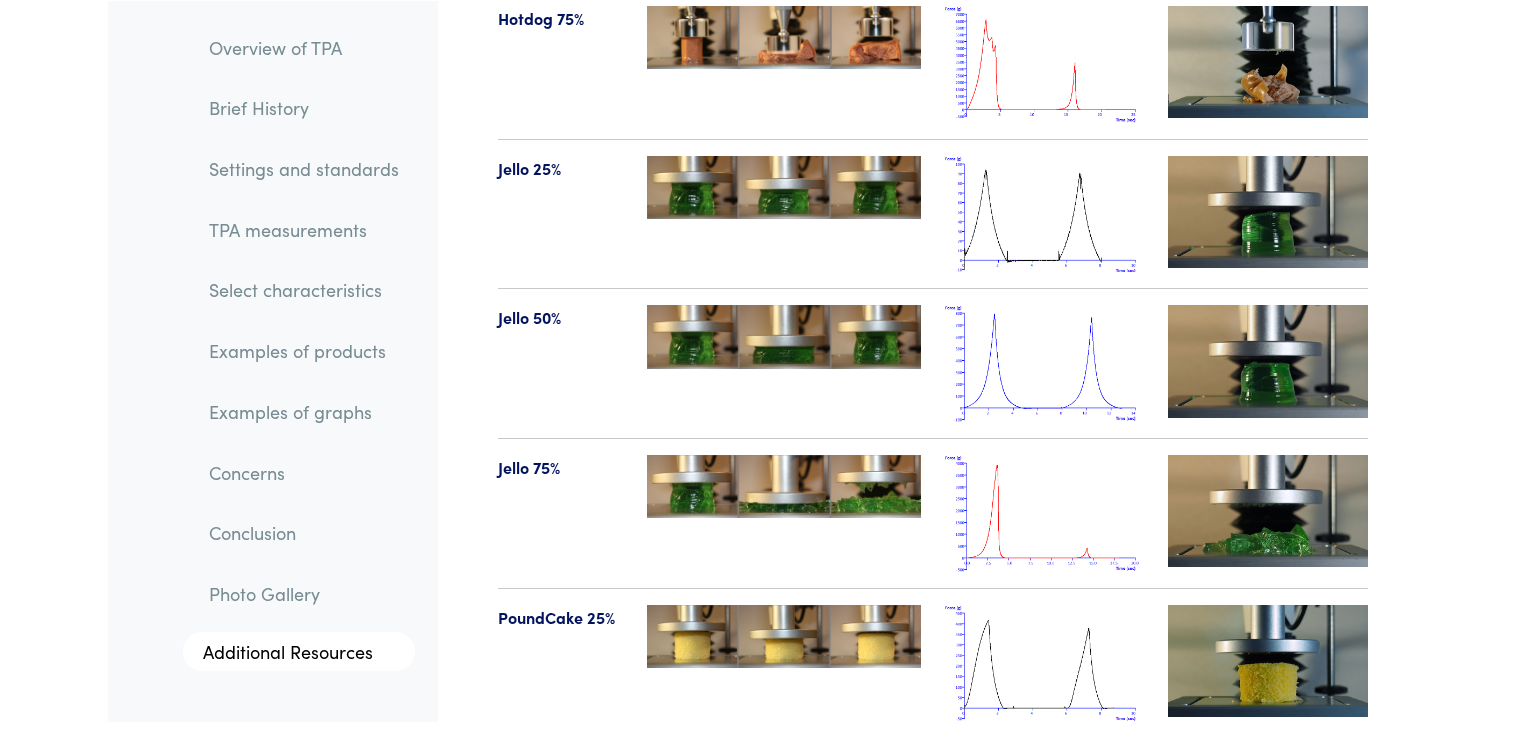 scroll, scrollTop: 23064, scrollLeft: 0, axis: vertical 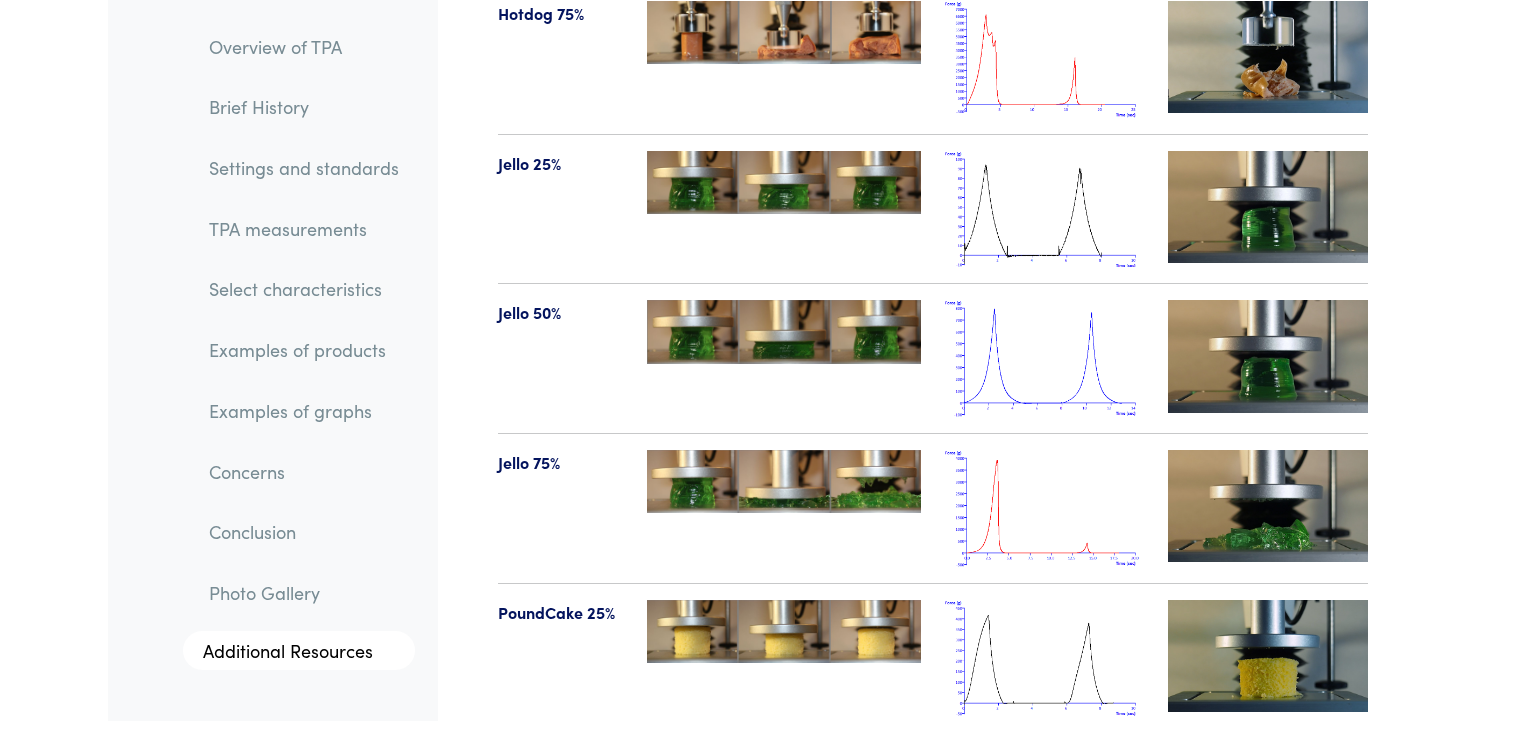 click at bounding box center [1045, 508] 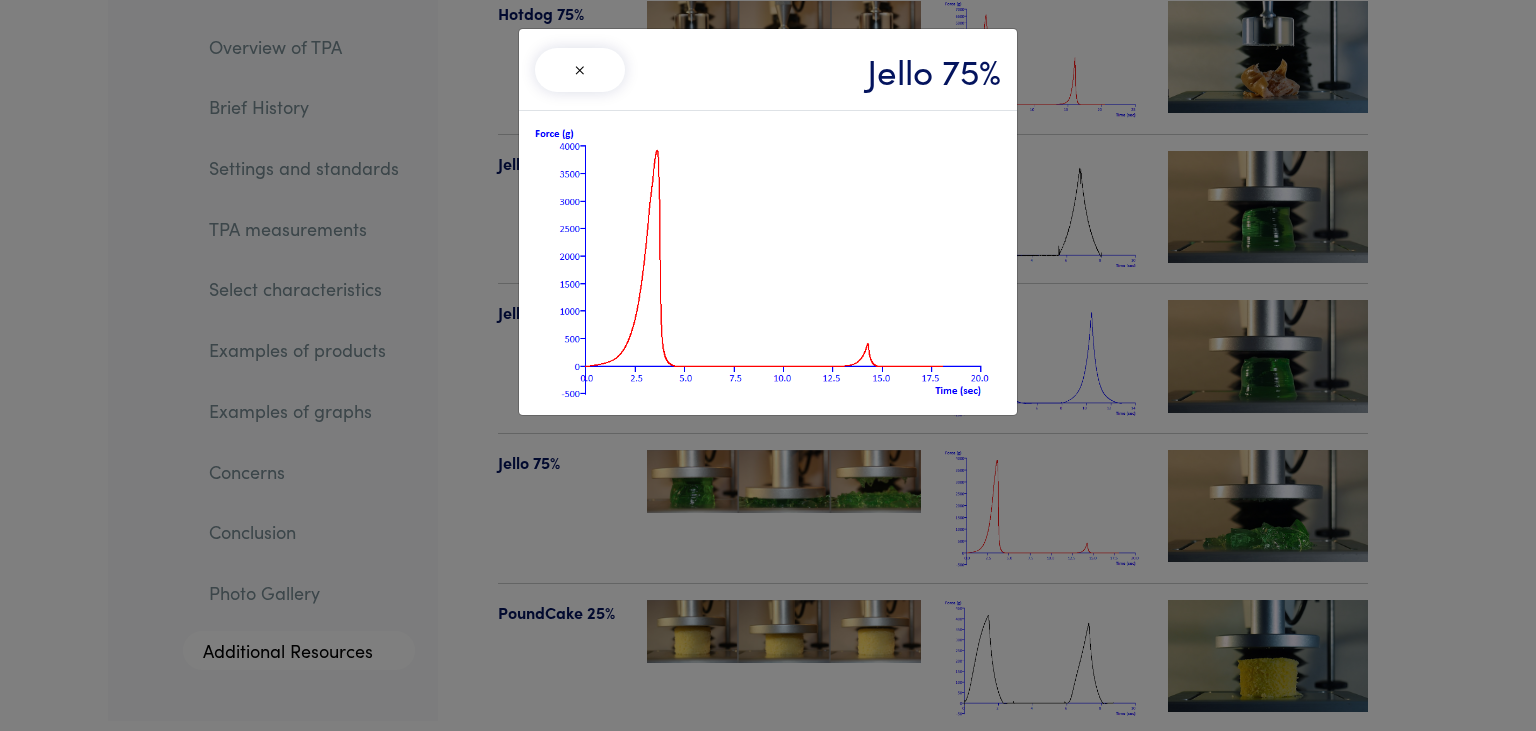 click on "×
Jello 75%" at bounding box center (768, 365) 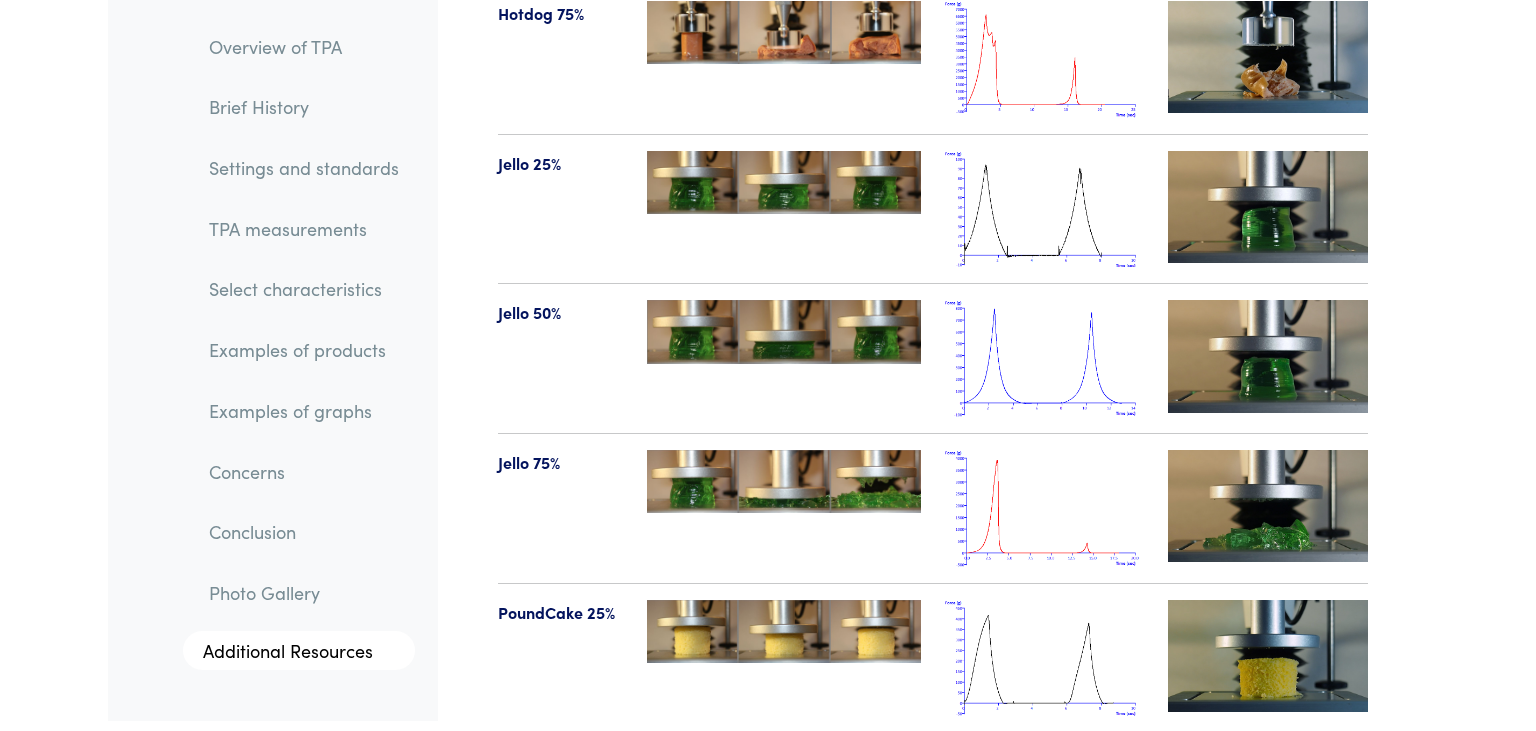 click at bounding box center (1045, 658) 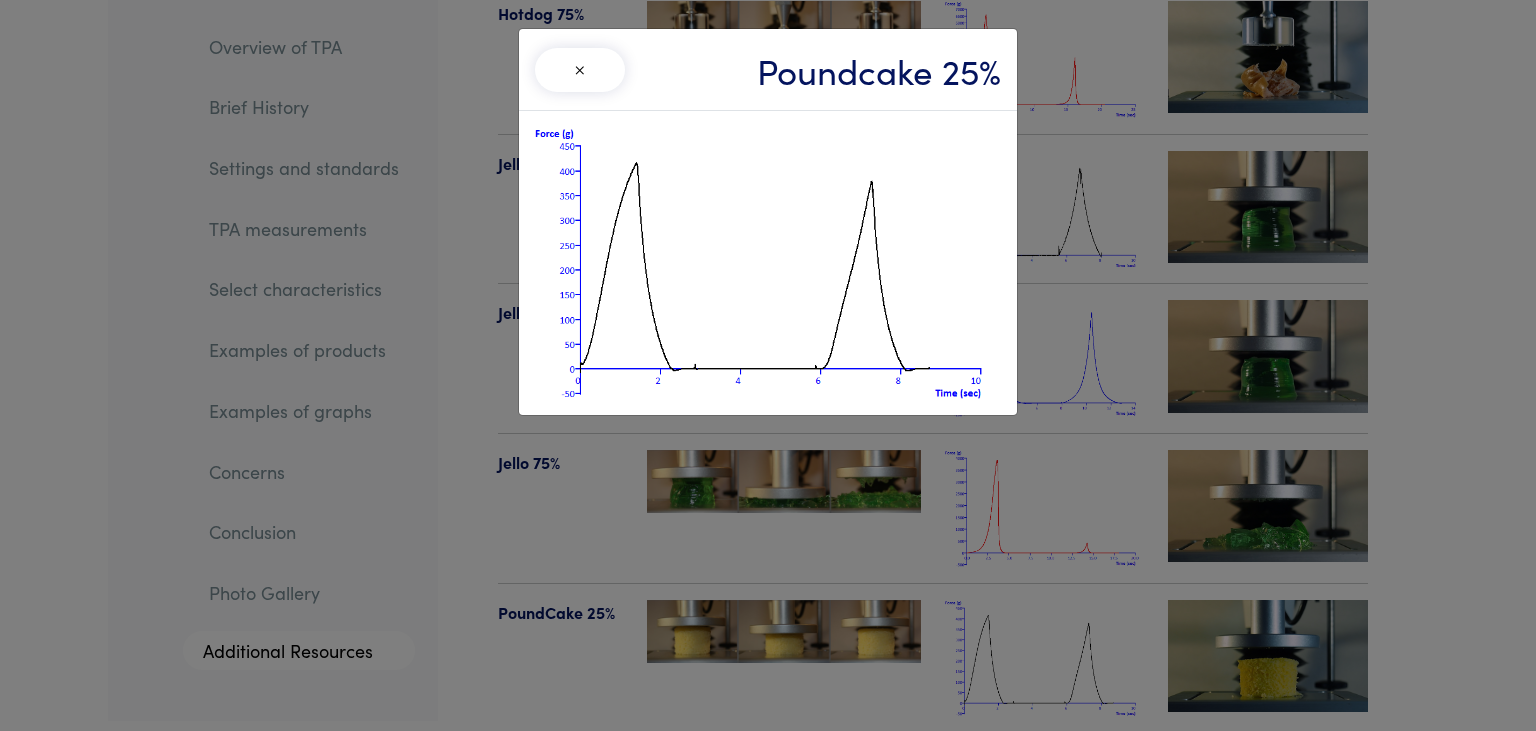 click on "×
Poundcake 25%" at bounding box center [768, 365] 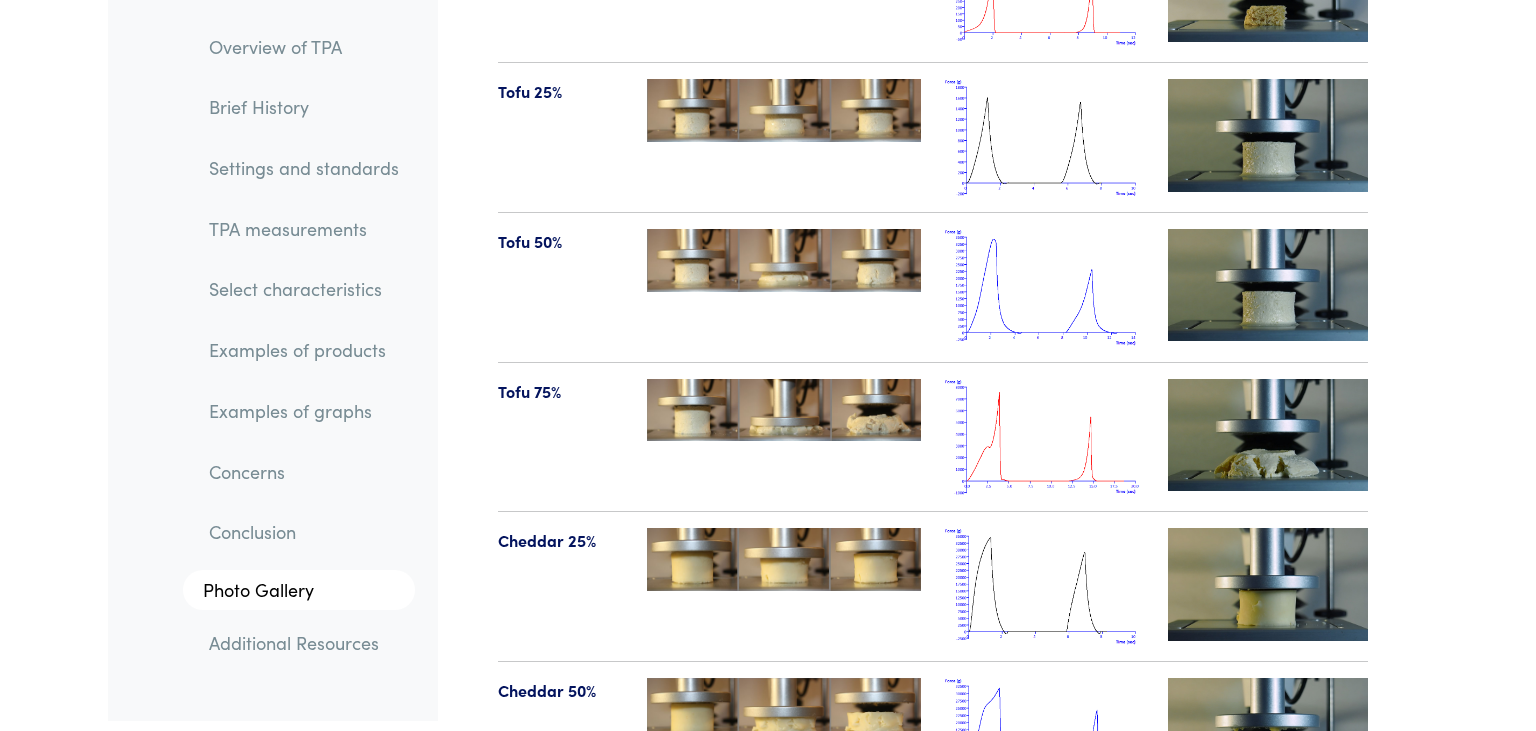 scroll, scrollTop: 21349, scrollLeft: 0, axis: vertical 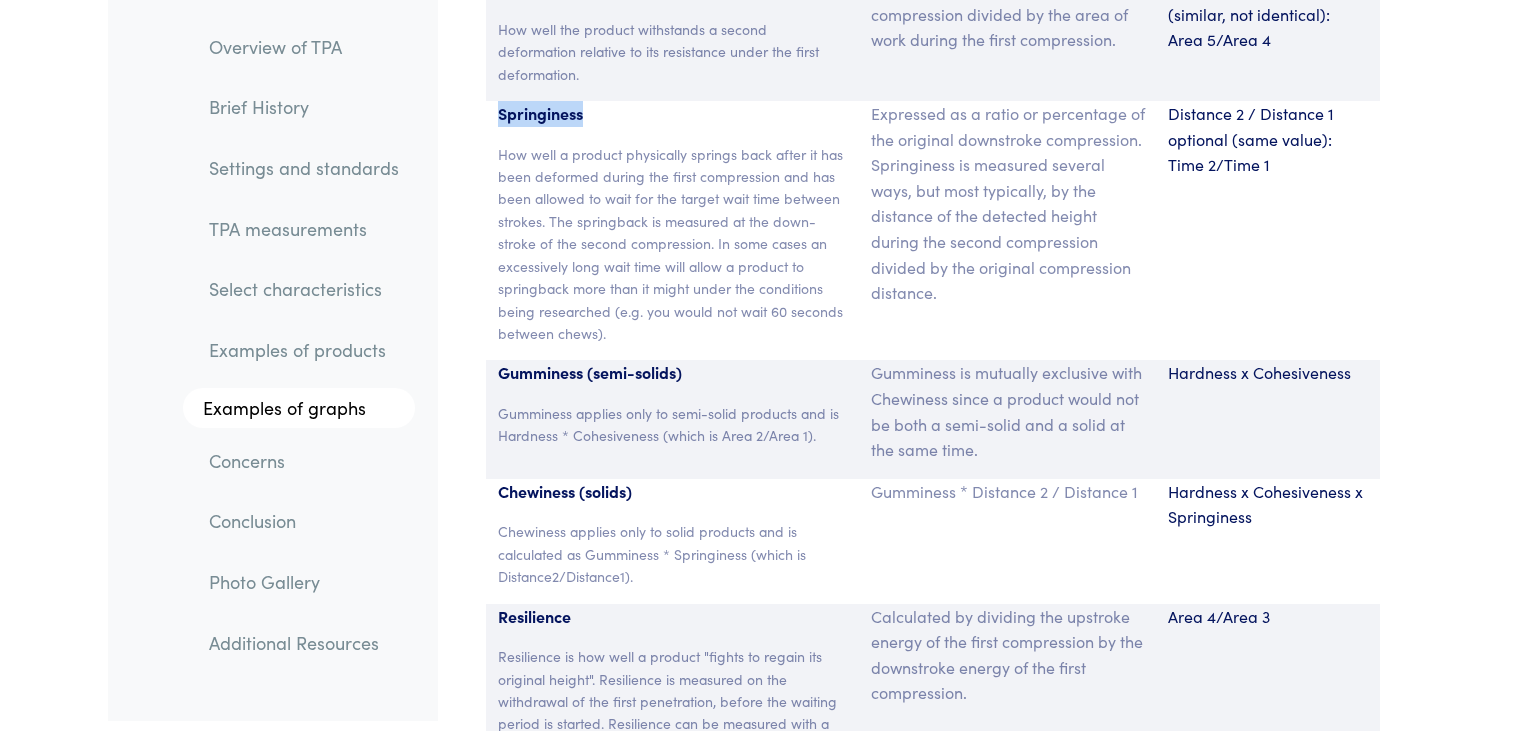 drag, startPoint x: 500, startPoint y: 63, endPoint x: 597, endPoint y: 77, distance: 98.005104 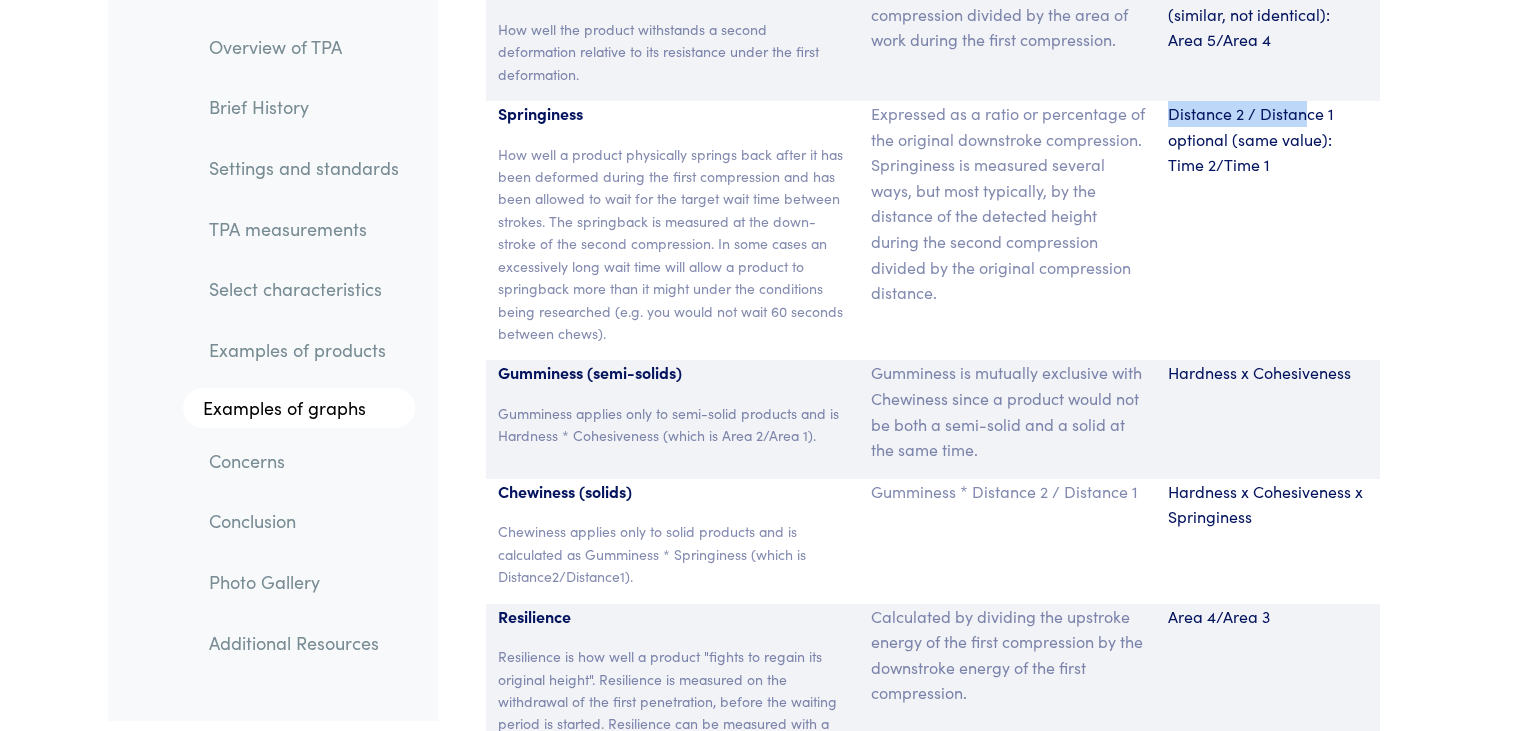 drag, startPoint x: 1166, startPoint y: 63, endPoint x: 1303, endPoint y: 69, distance: 137.13132 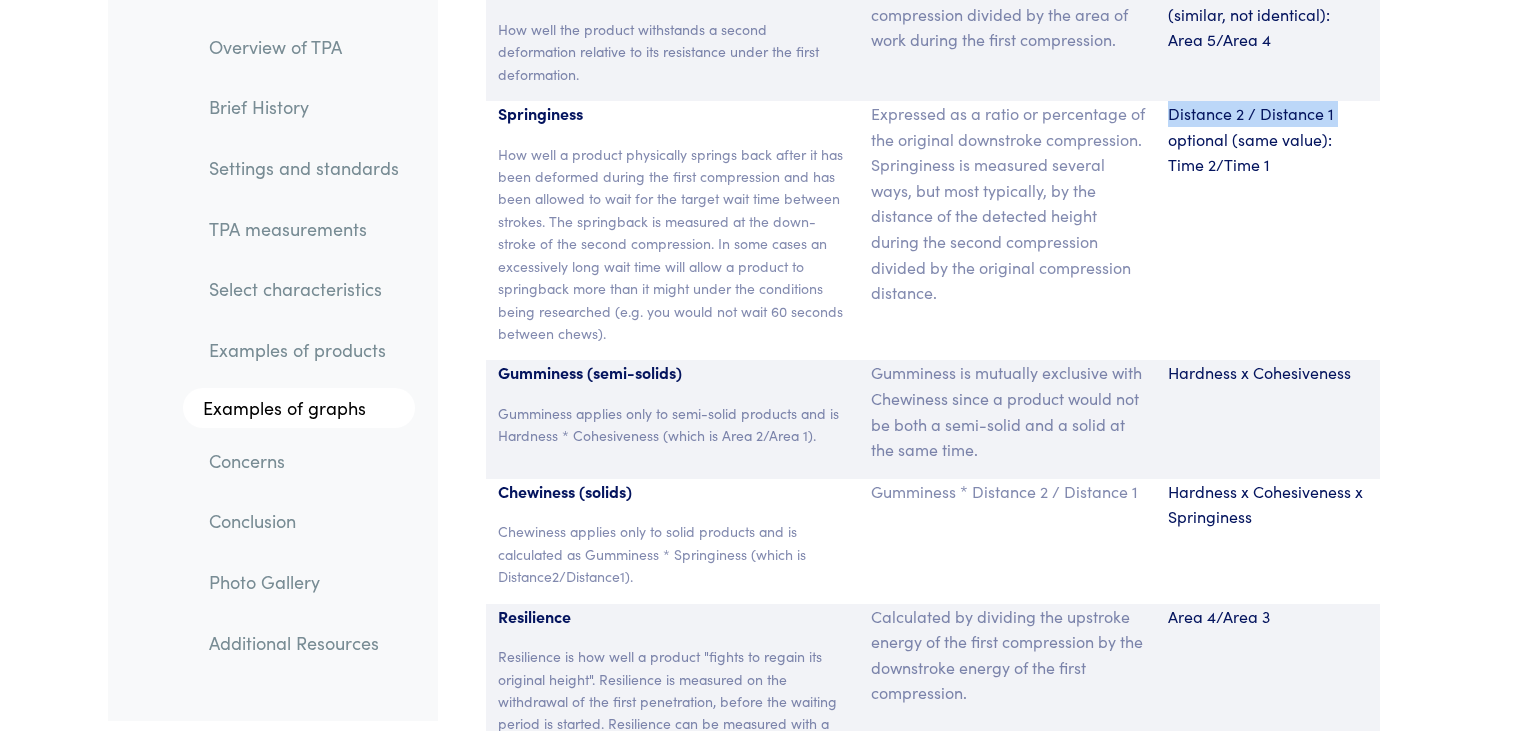 drag, startPoint x: 1169, startPoint y: 58, endPoint x: 1338, endPoint y: 64, distance: 169.10648 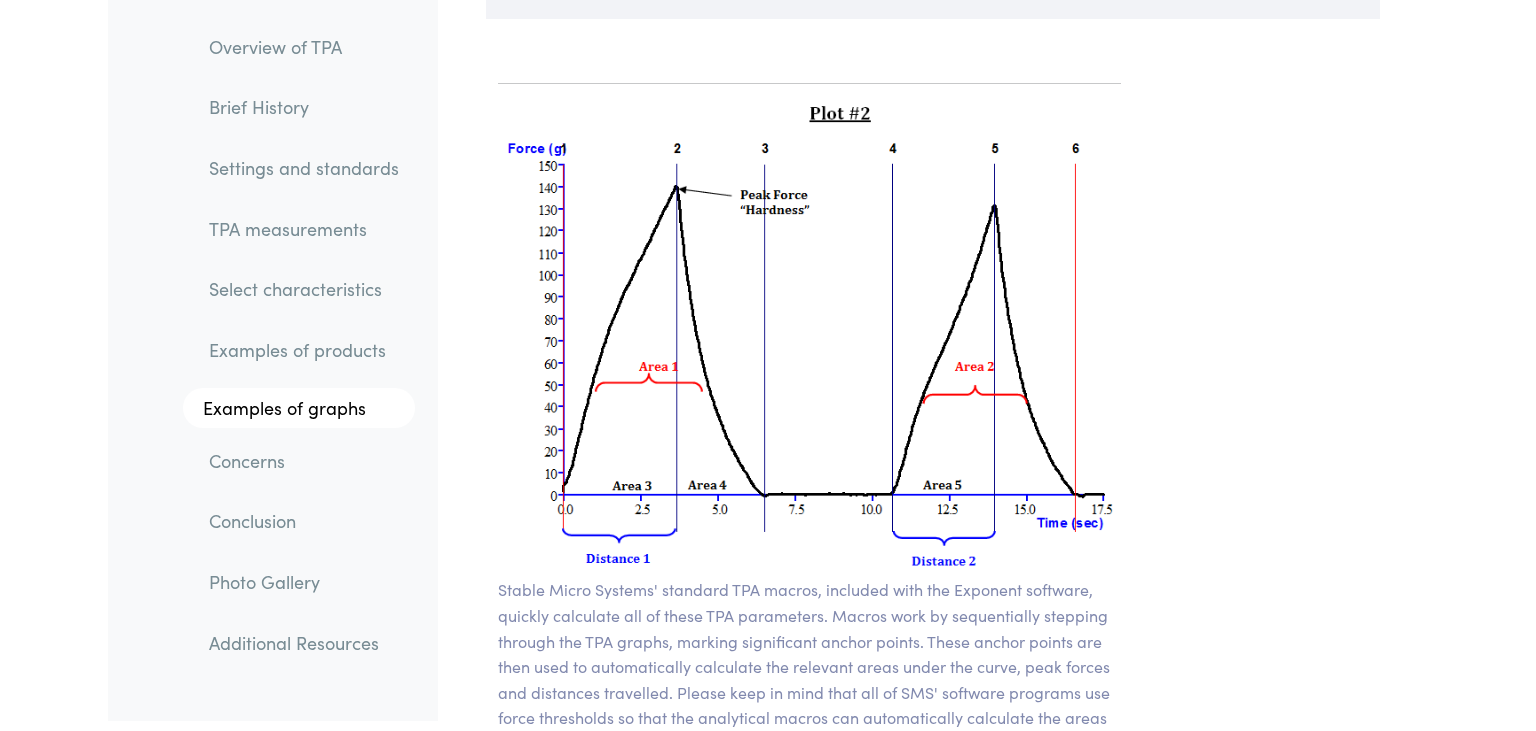 scroll, scrollTop: 14397, scrollLeft: 0, axis: vertical 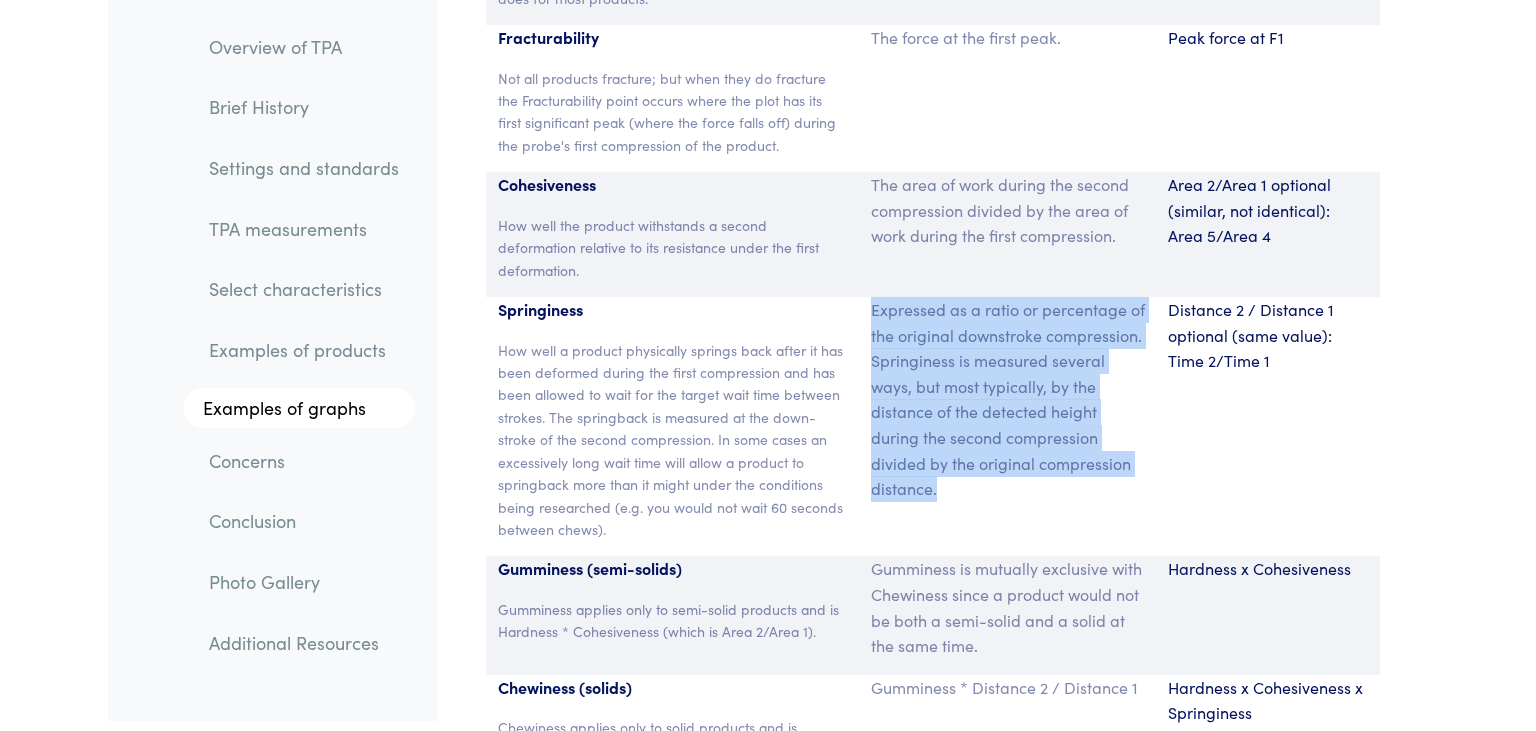 drag, startPoint x: 871, startPoint y: 253, endPoint x: 962, endPoint y: 450, distance: 217.0023 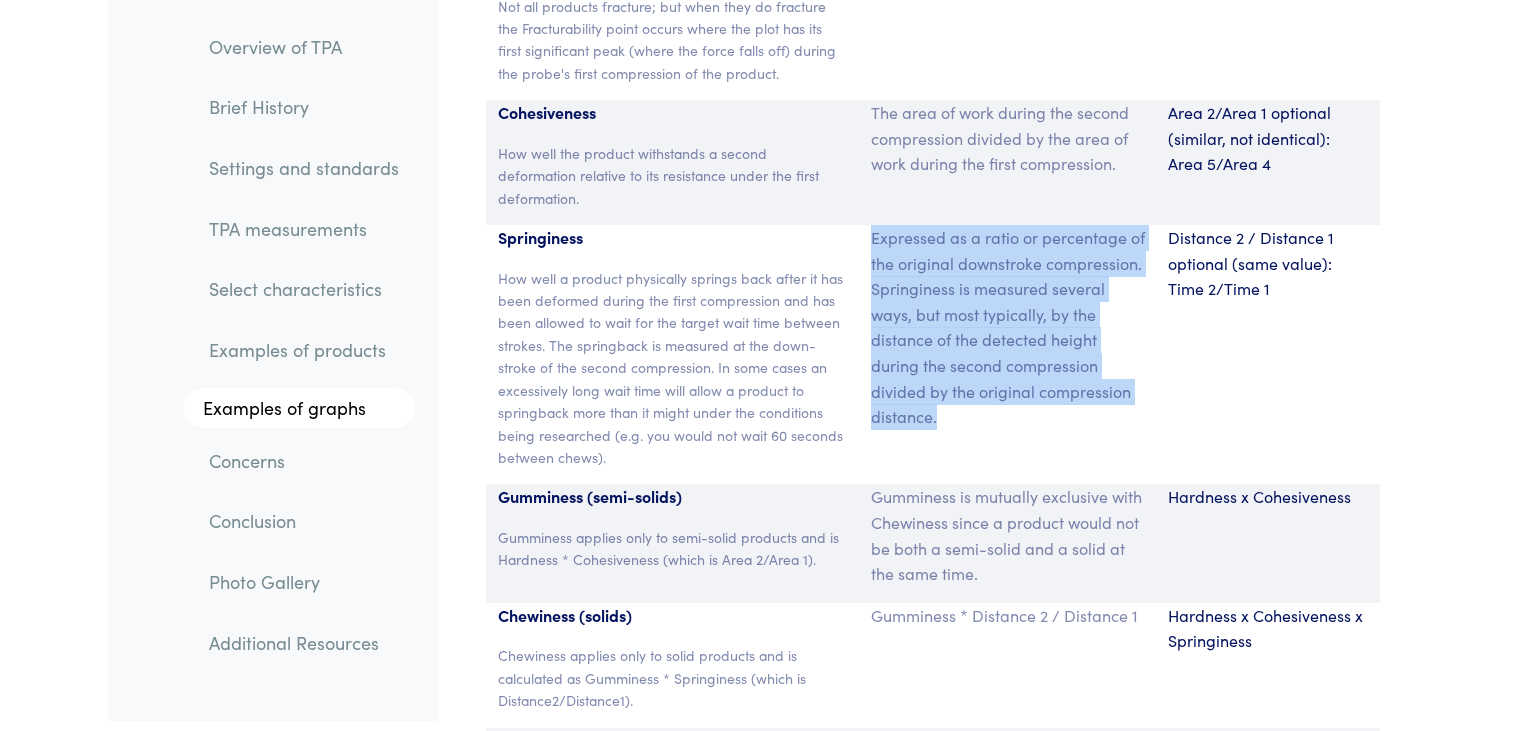 scroll, scrollTop: 13500, scrollLeft: 0, axis: vertical 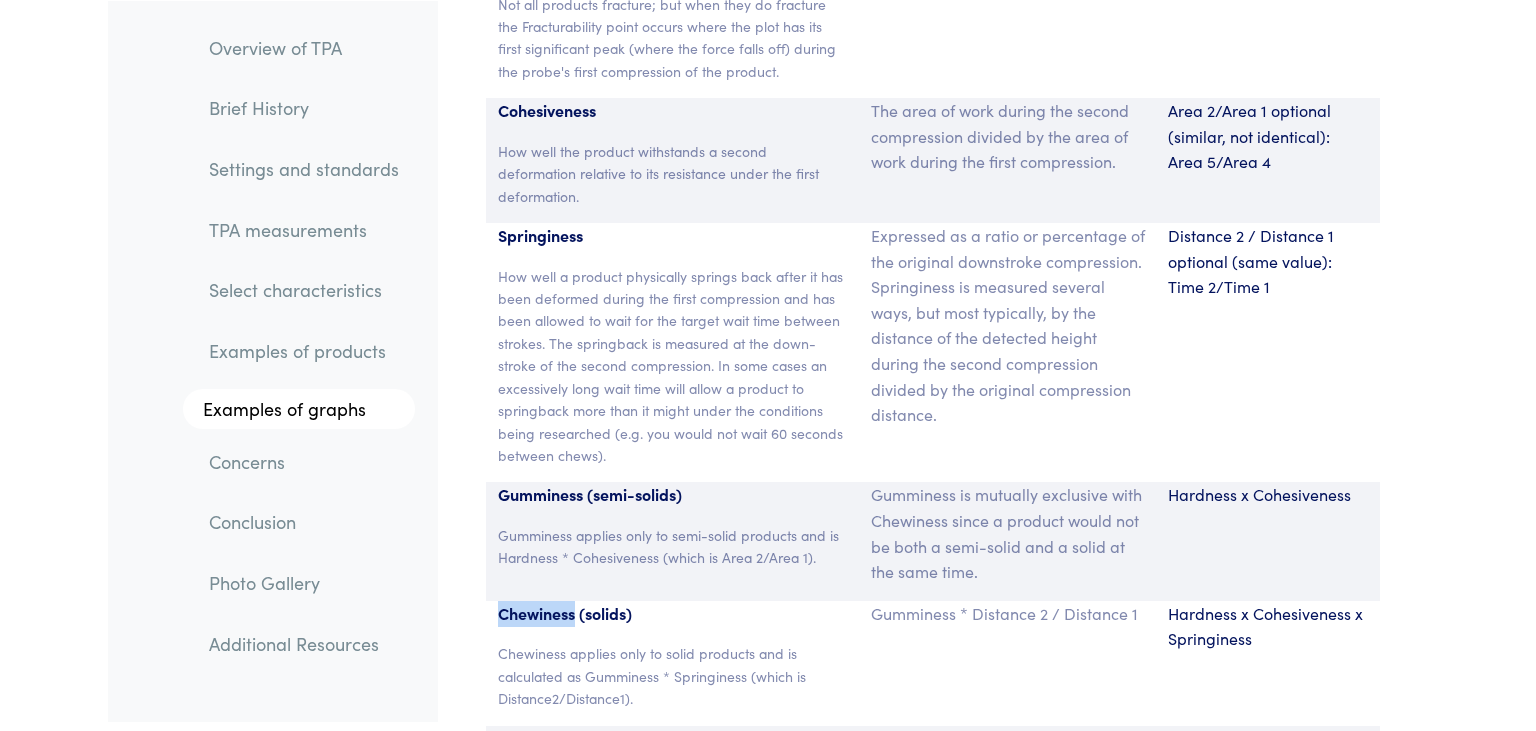 drag, startPoint x: 500, startPoint y: 565, endPoint x: 576, endPoint y: 572, distance: 76.321686 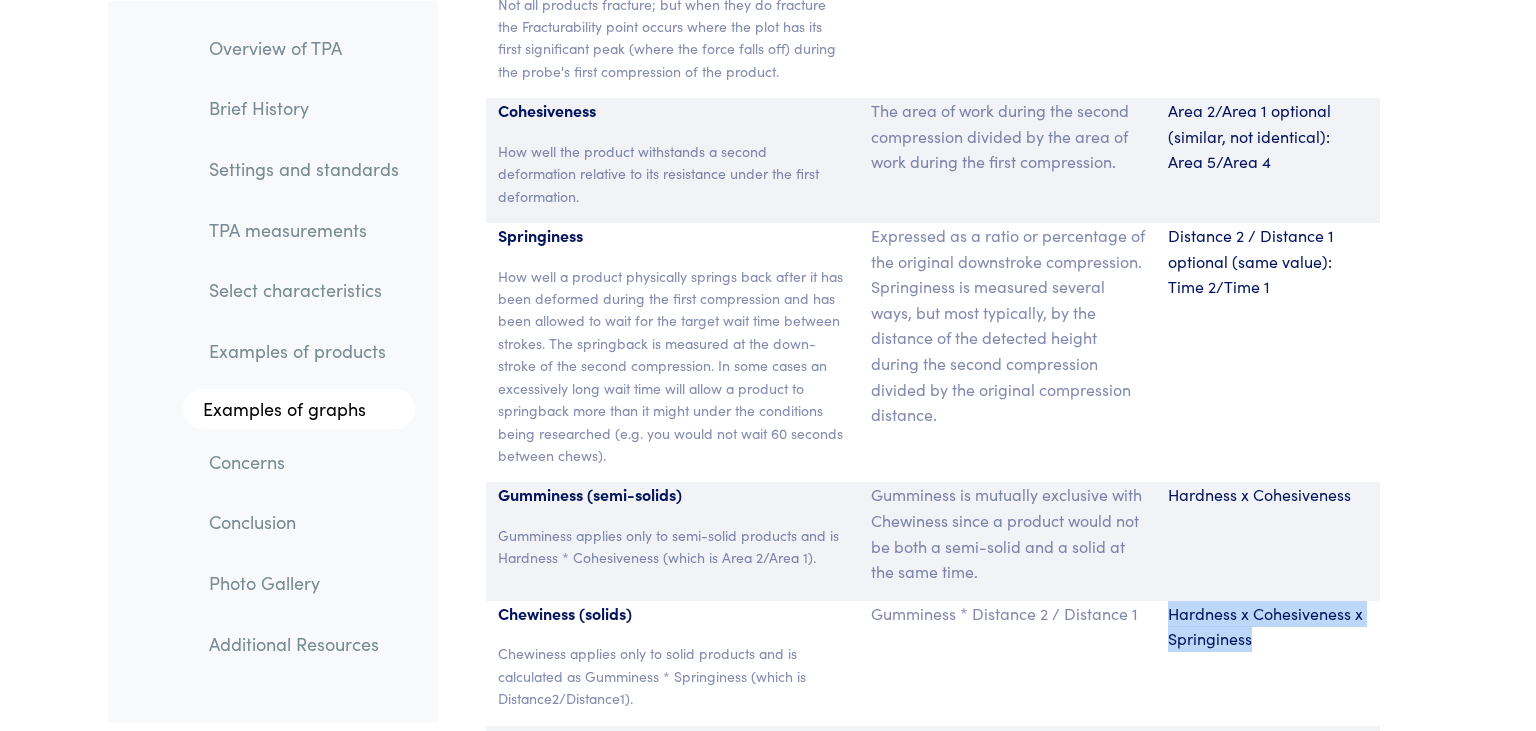 drag, startPoint x: 1172, startPoint y: 560, endPoint x: 1261, endPoint y: 600, distance: 97.575615 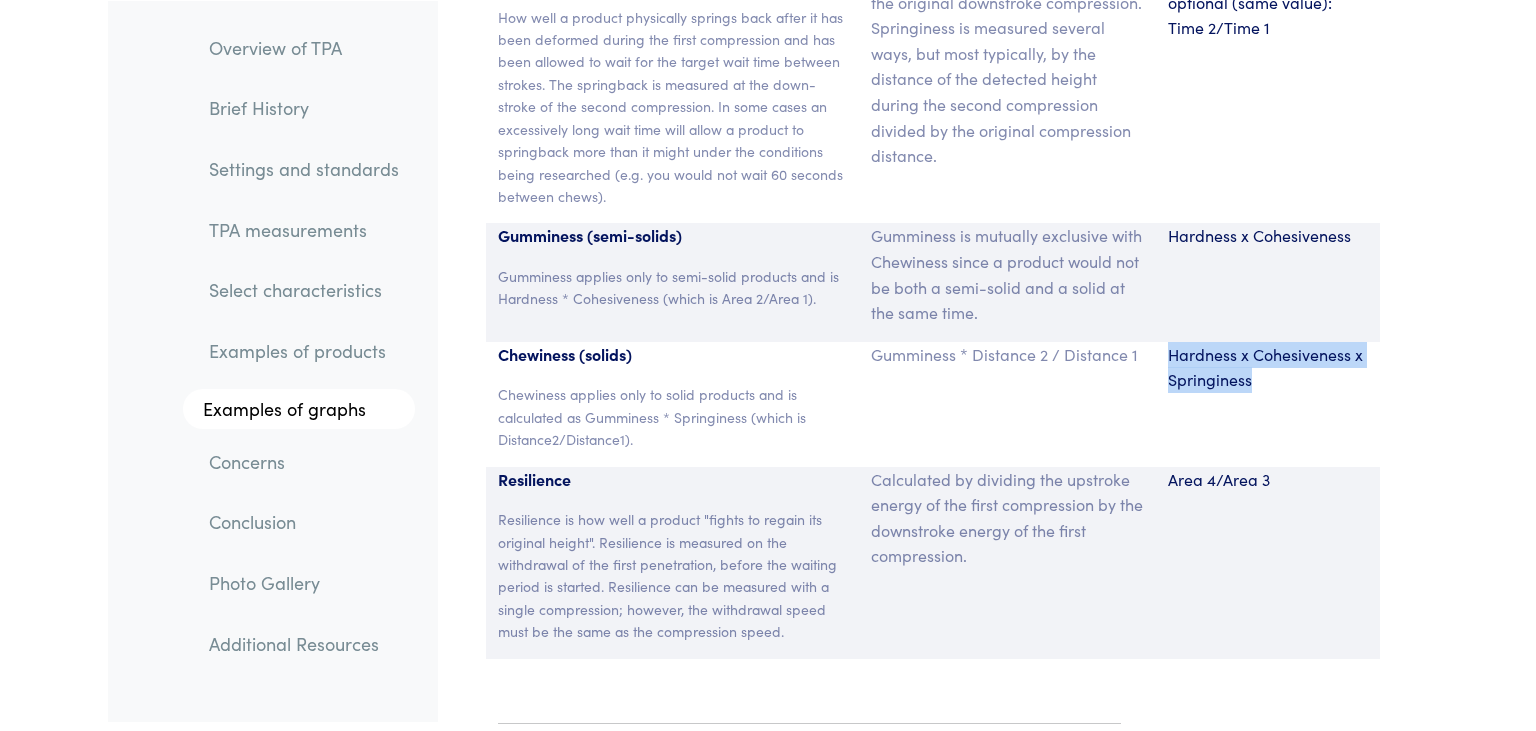 scroll, scrollTop: 13757, scrollLeft: 0, axis: vertical 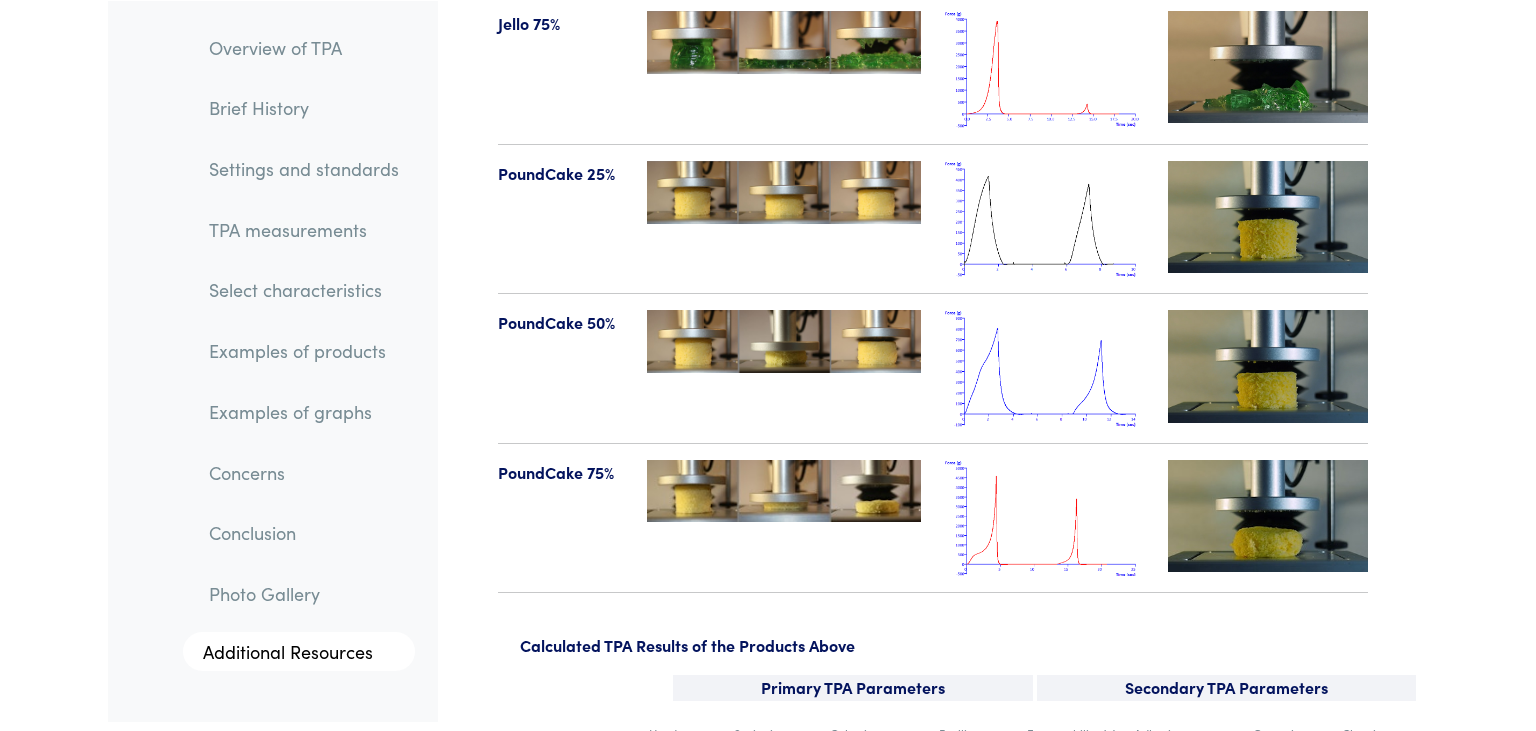 click at bounding box center [1045, 368] 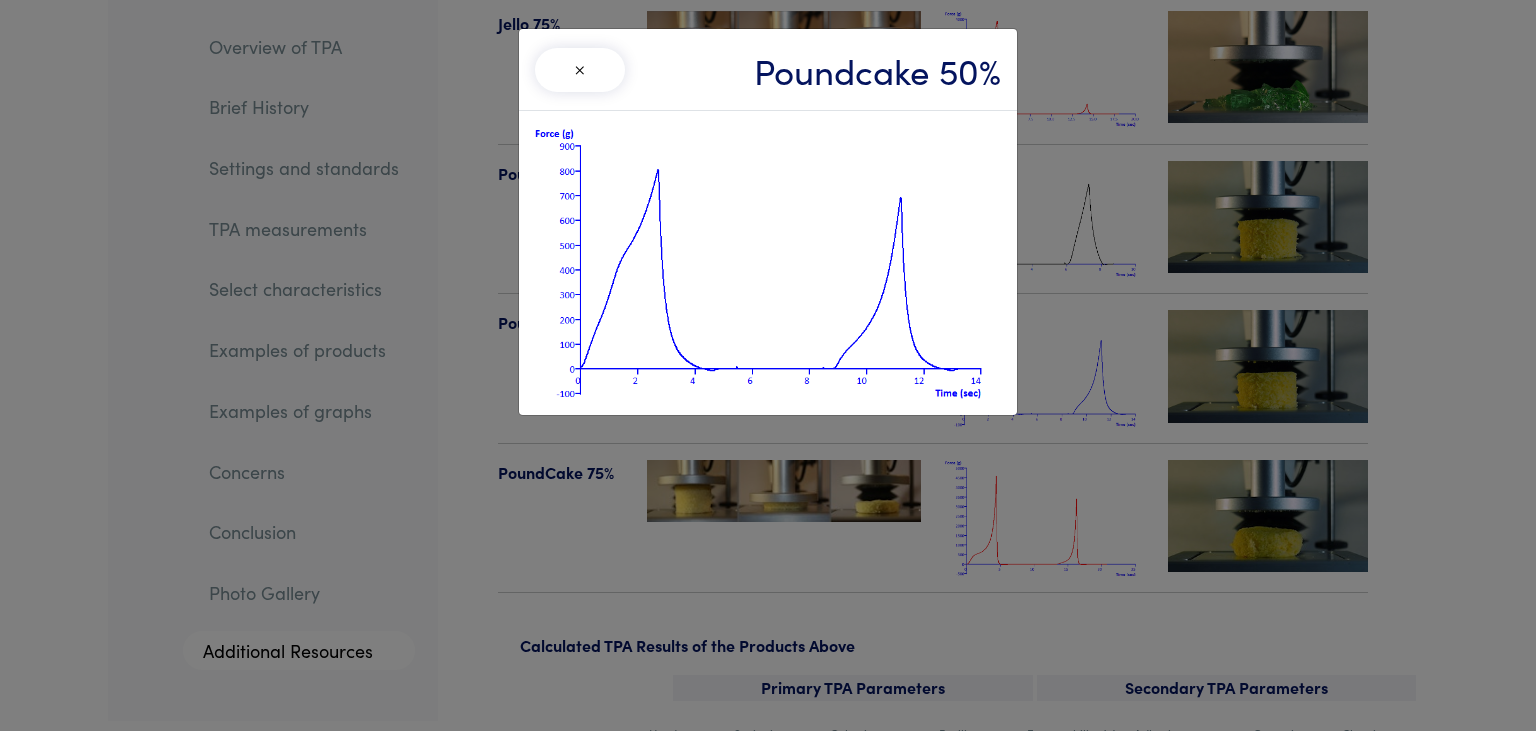 click at bounding box center [768, 263] 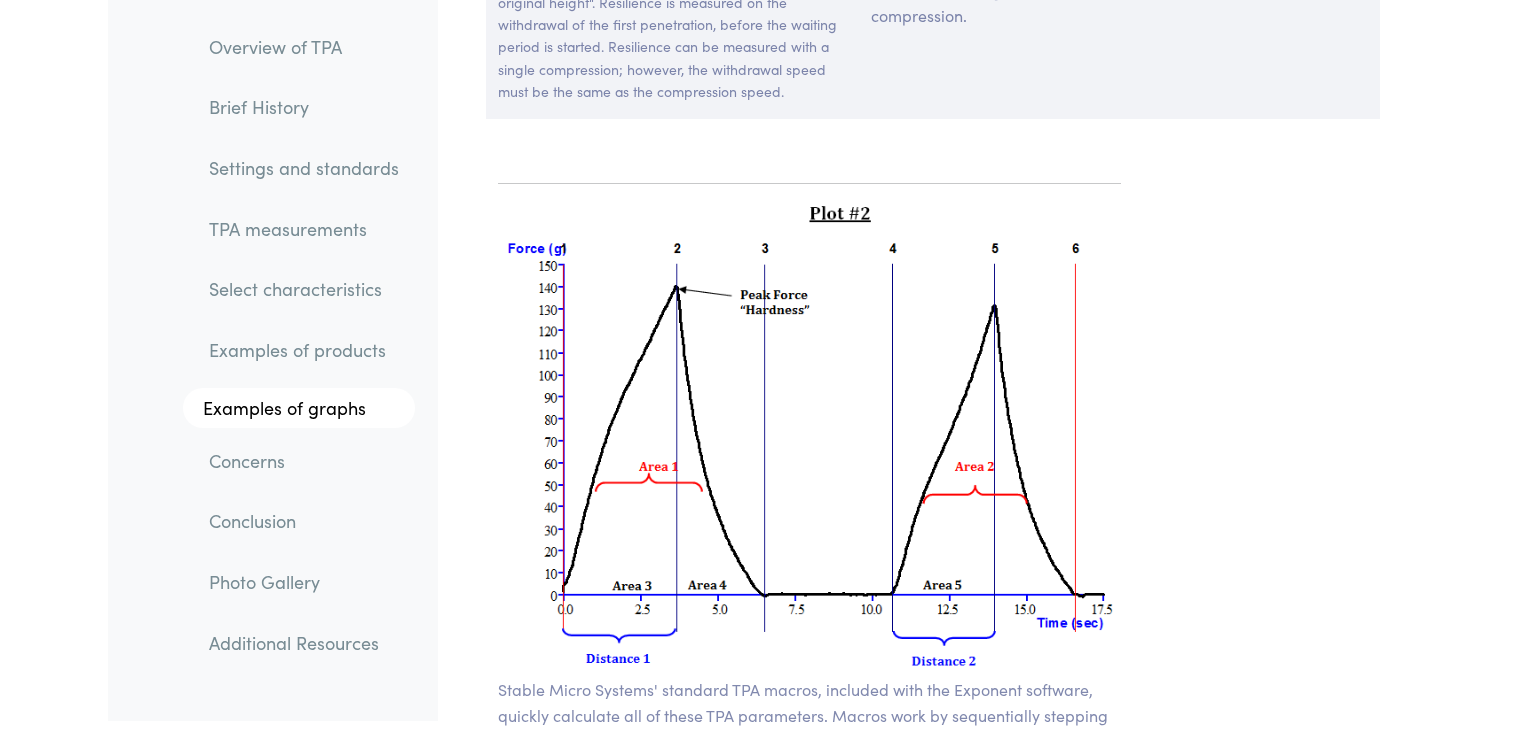 scroll, scrollTop: 14300, scrollLeft: 0, axis: vertical 